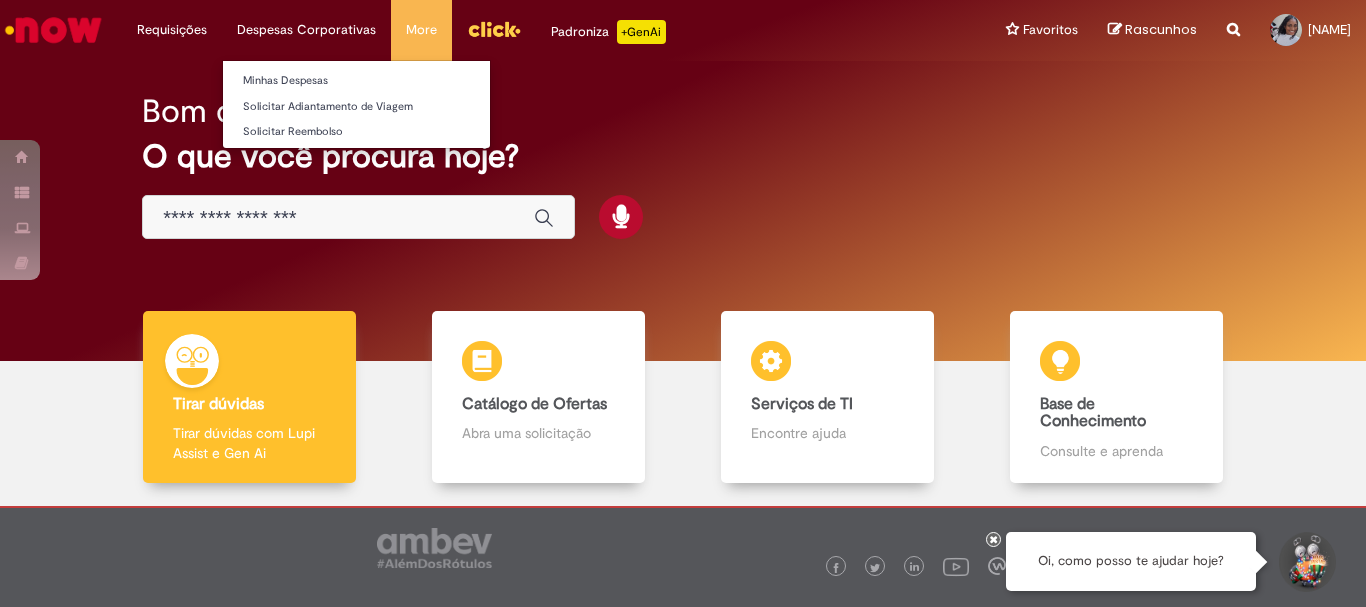 scroll, scrollTop: 0, scrollLeft: 0, axis: both 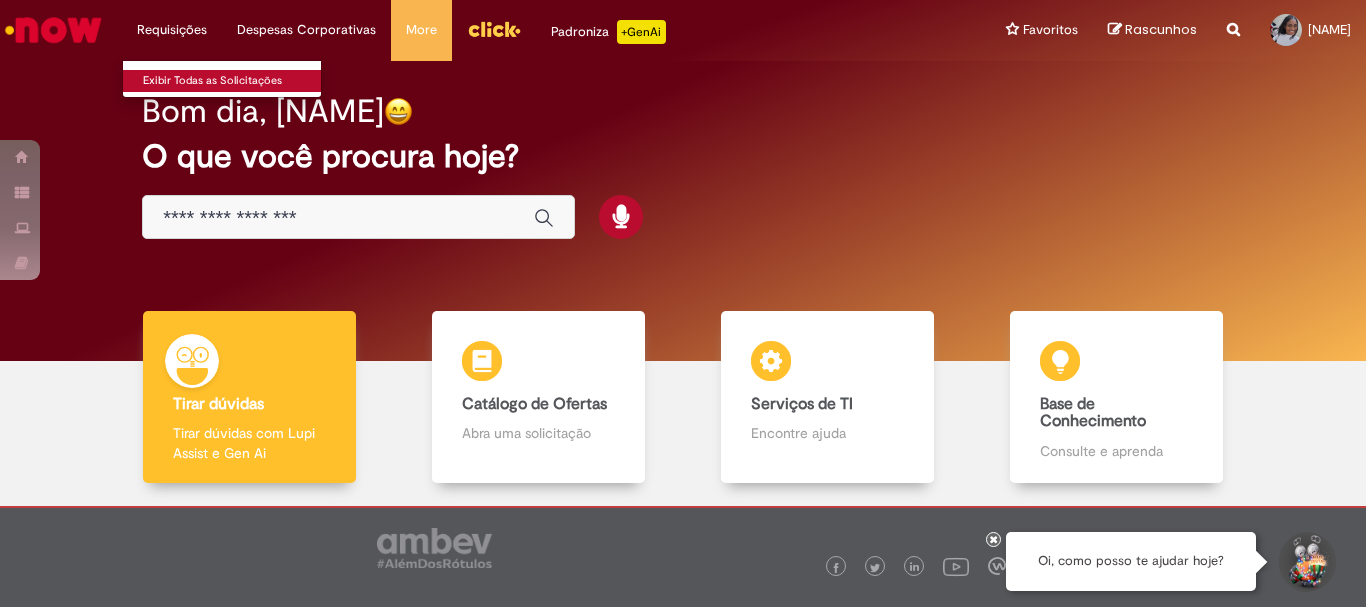 click on "Exibir Todas as Solicitações" at bounding box center (233, 81) 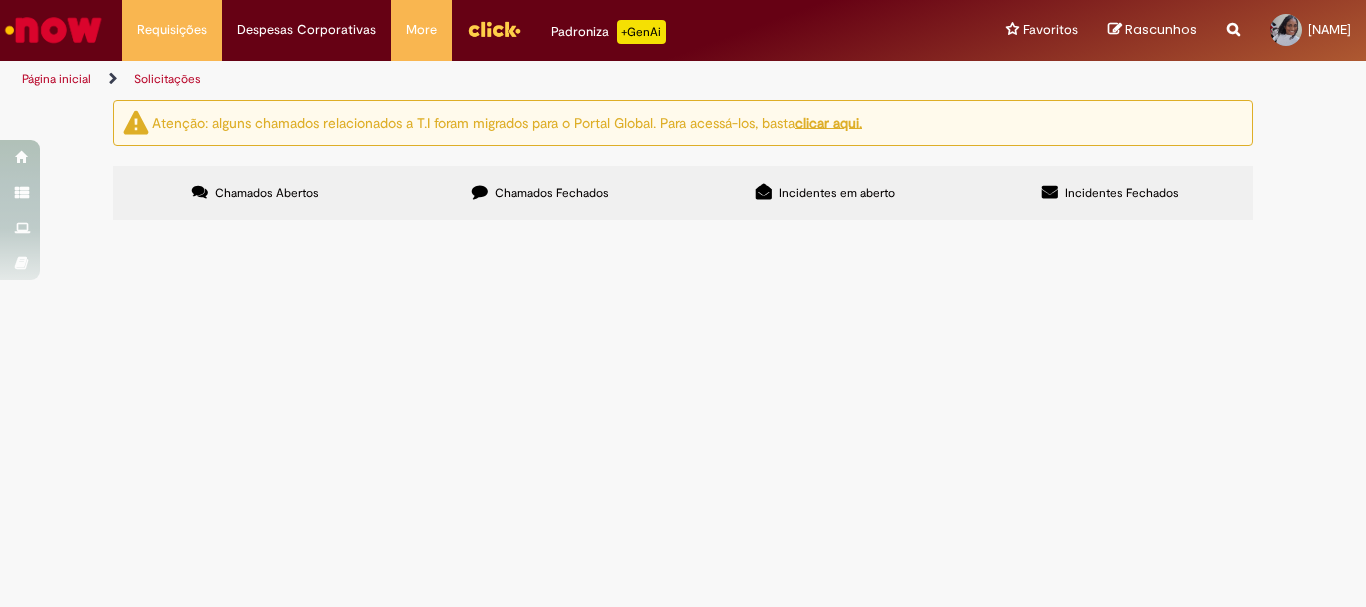 click on "Chamados Fechados" at bounding box center [552, 193] 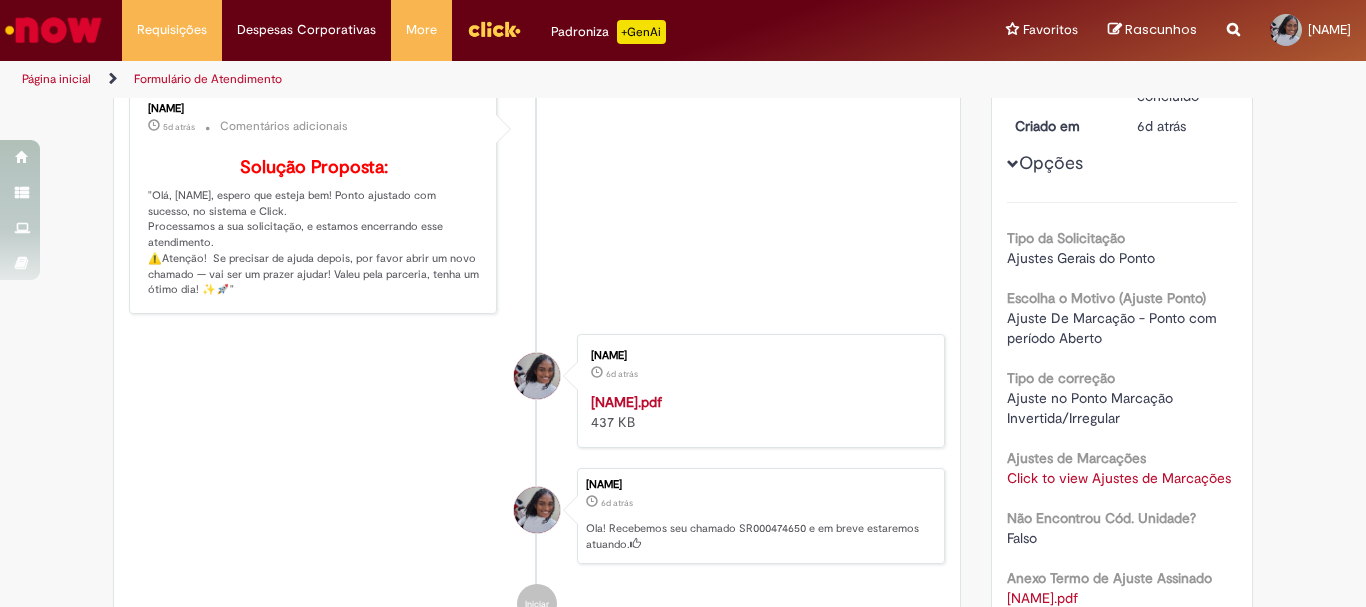 scroll, scrollTop: 0, scrollLeft: 0, axis: both 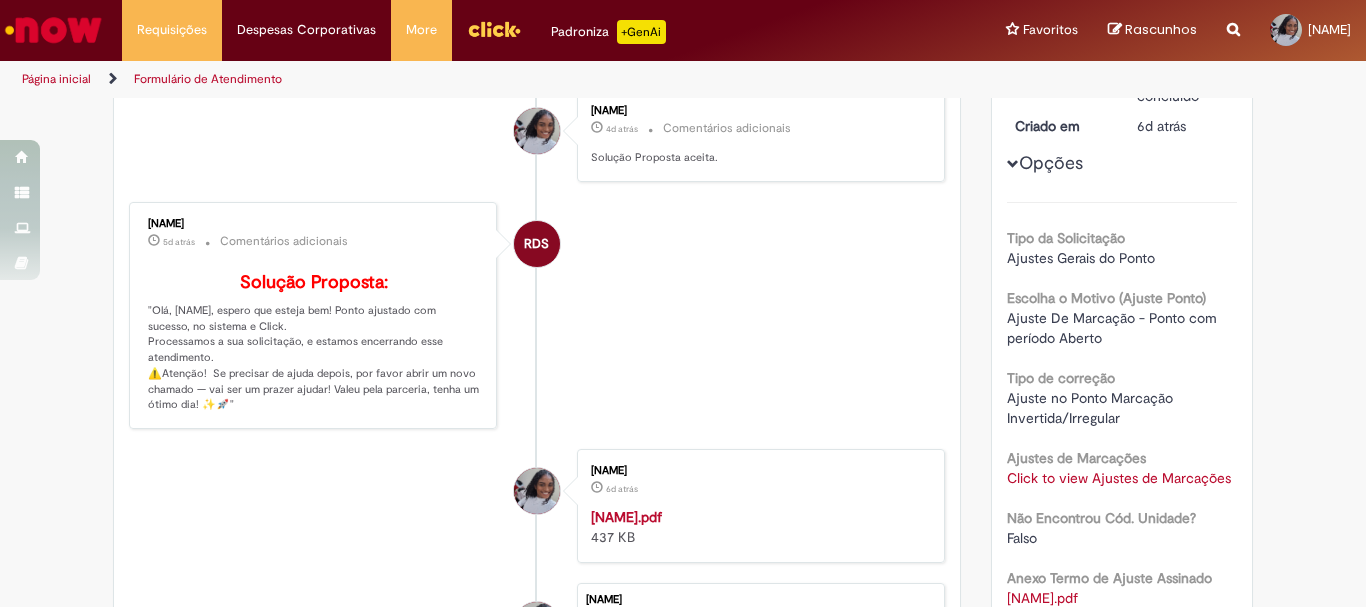 click on "RDS
[NAME]
5d atrás 5 dias atrás     Comentários adicionais
Solução Proposta: "Olá, [NAME], espero que esteja bem! Ponto ajustado com sucesso, no sistema e Click.
Processamos a sua solicitação, e estamos encerrando esse atendimento.
⚠️Atenção!  Se precisar de ajuda depois, por favor abrir um novo chamado — vai ser um prazer ajudar! Valeu pela parceria, tenha um ótimo dia! ✨🚀"" at bounding box center (537, 315) 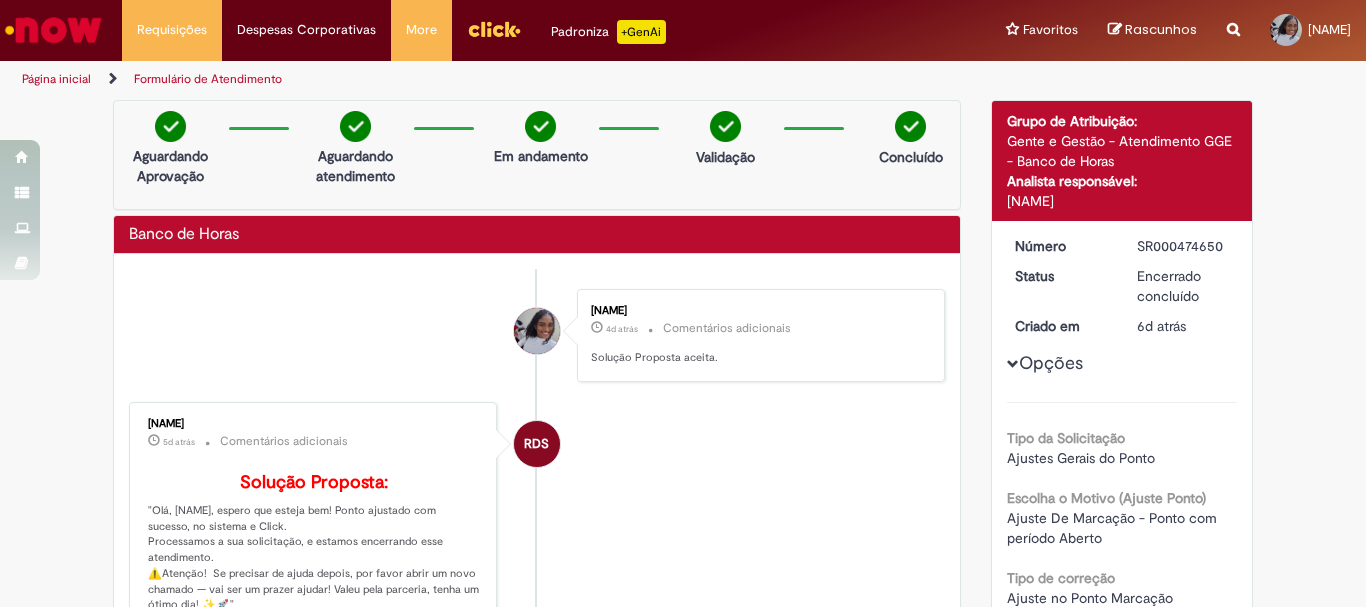 drag, startPoint x: 1227, startPoint y: 246, endPoint x: 1129, endPoint y: 247, distance: 98.005104 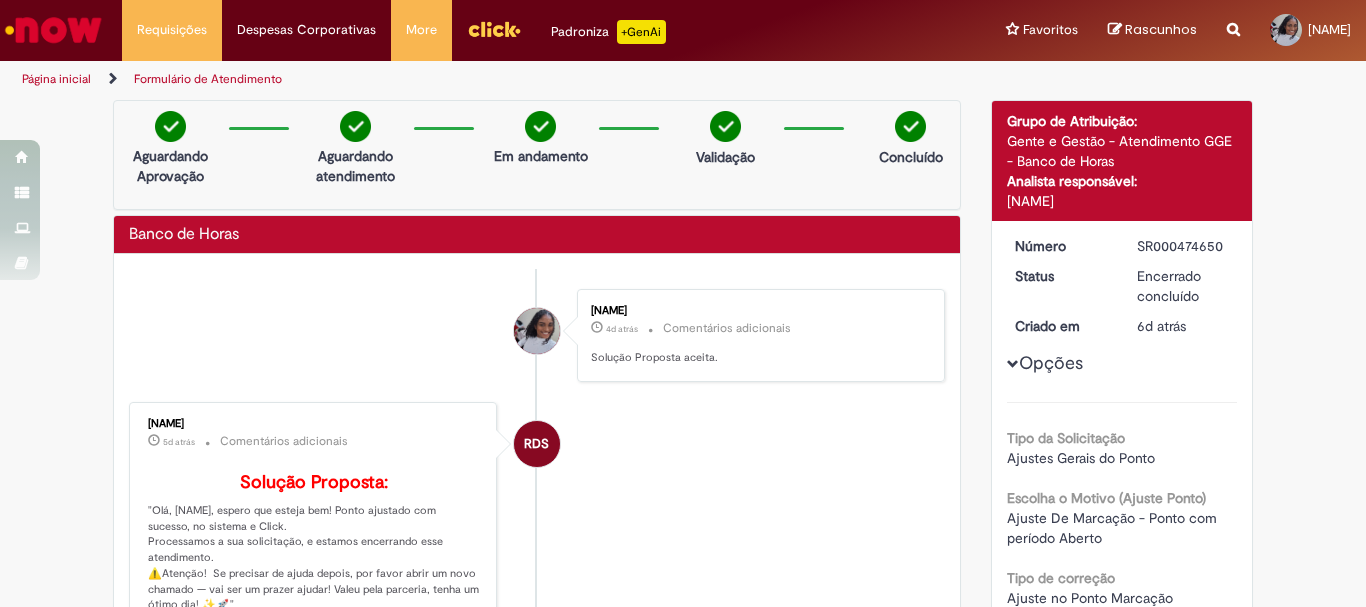 copy on "SR000474650" 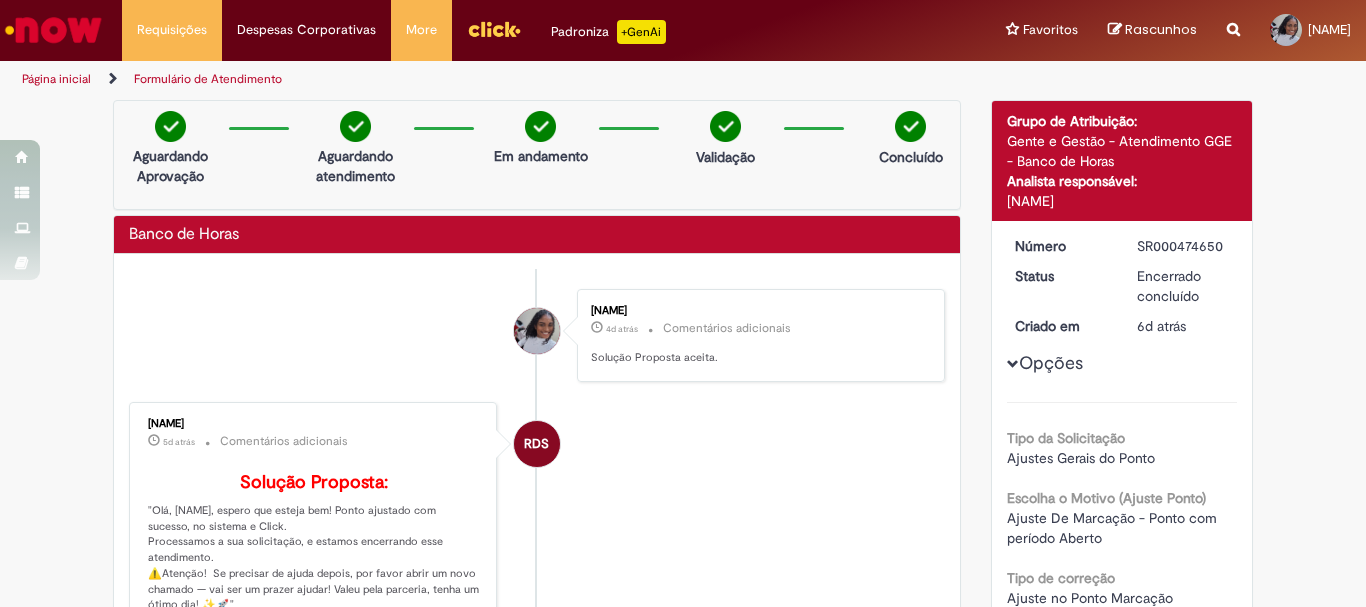 click at bounding box center (53, 30) 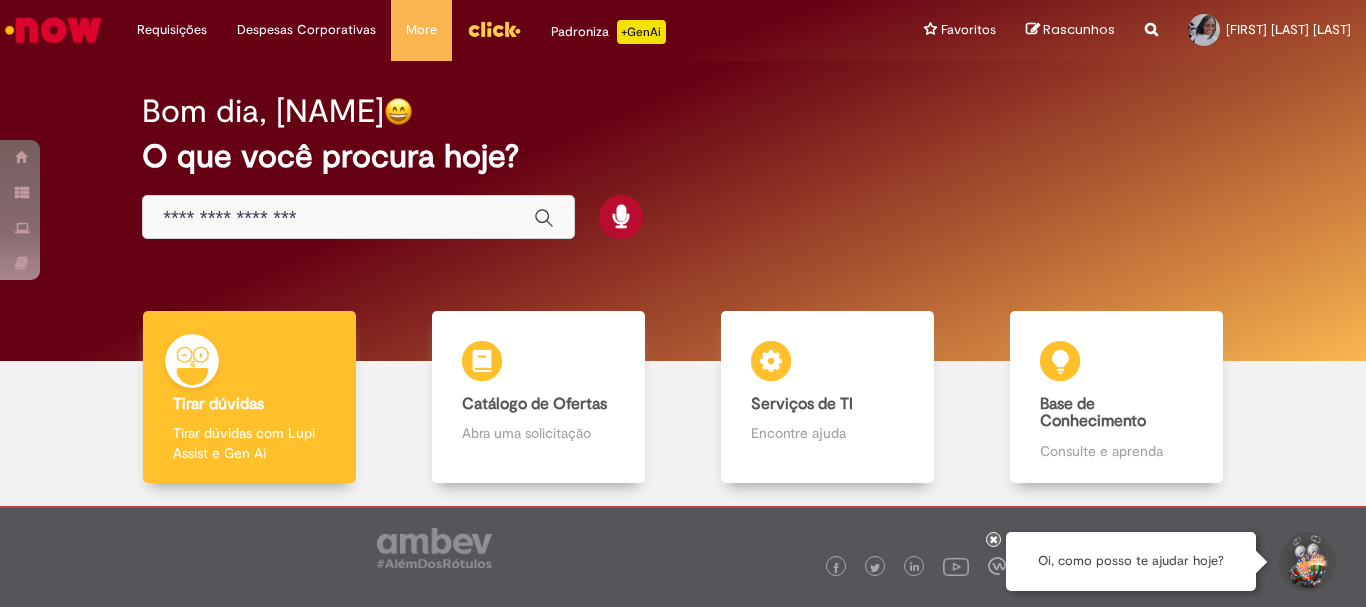 scroll, scrollTop: 0, scrollLeft: 0, axis: both 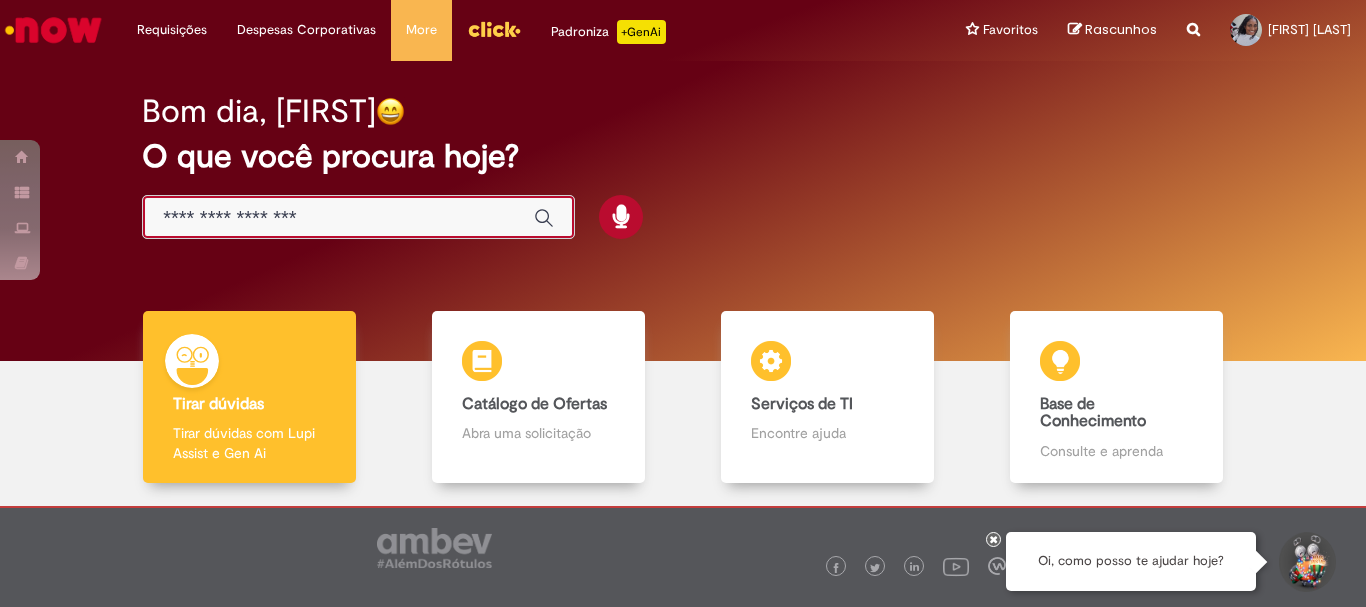 click at bounding box center (338, 218) 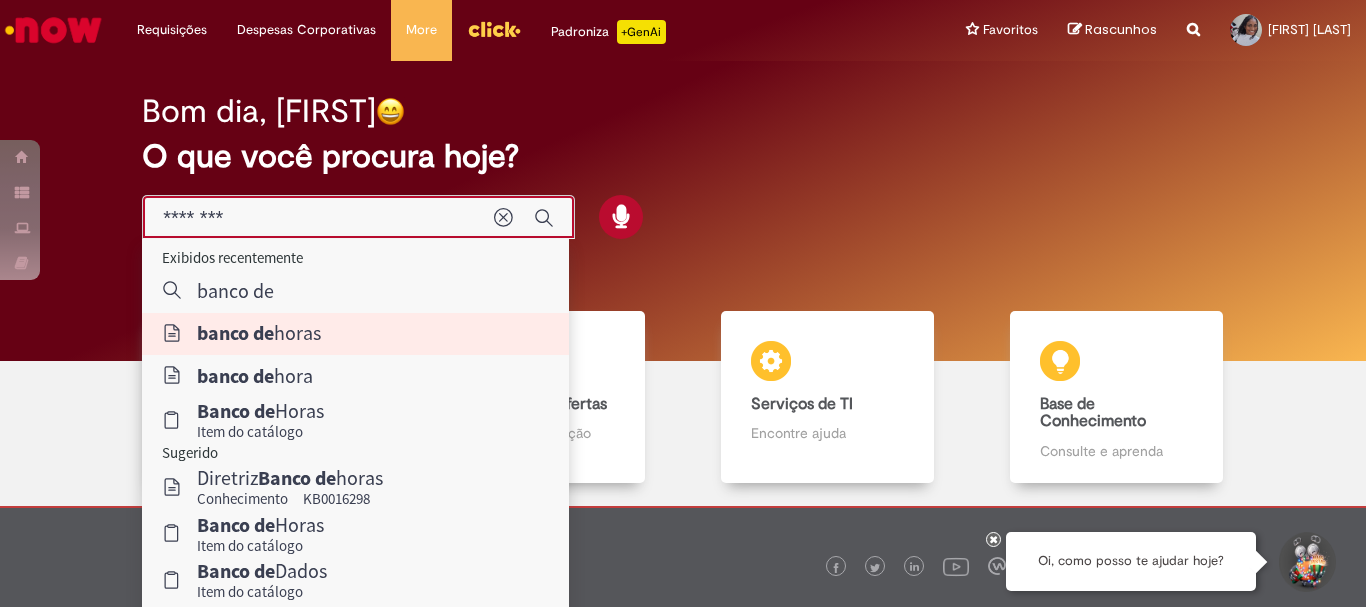 type on "**********" 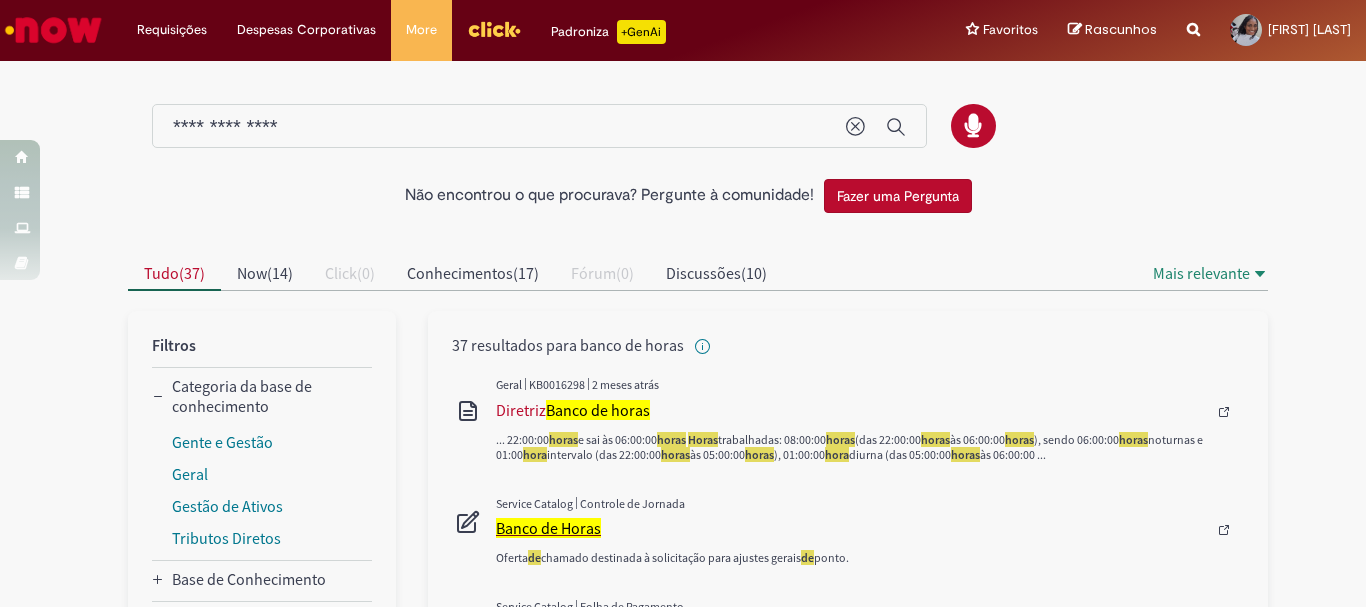 click on "Banco de Horas" at bounding box center [548, 528] 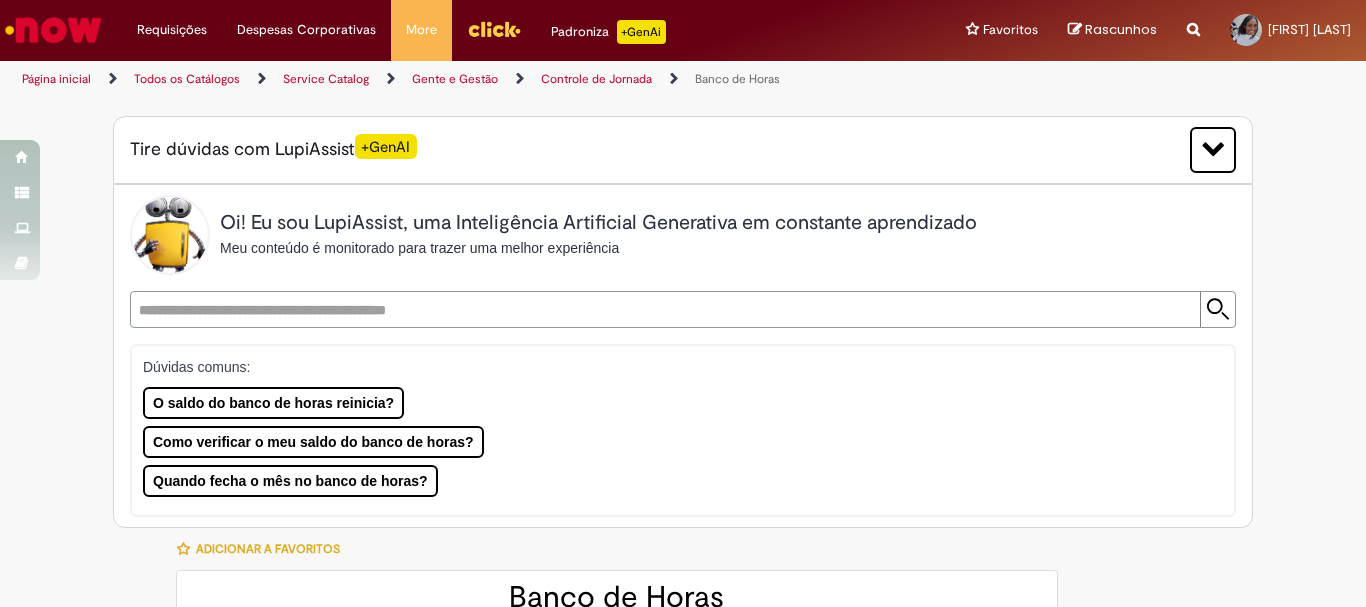 type on "********" 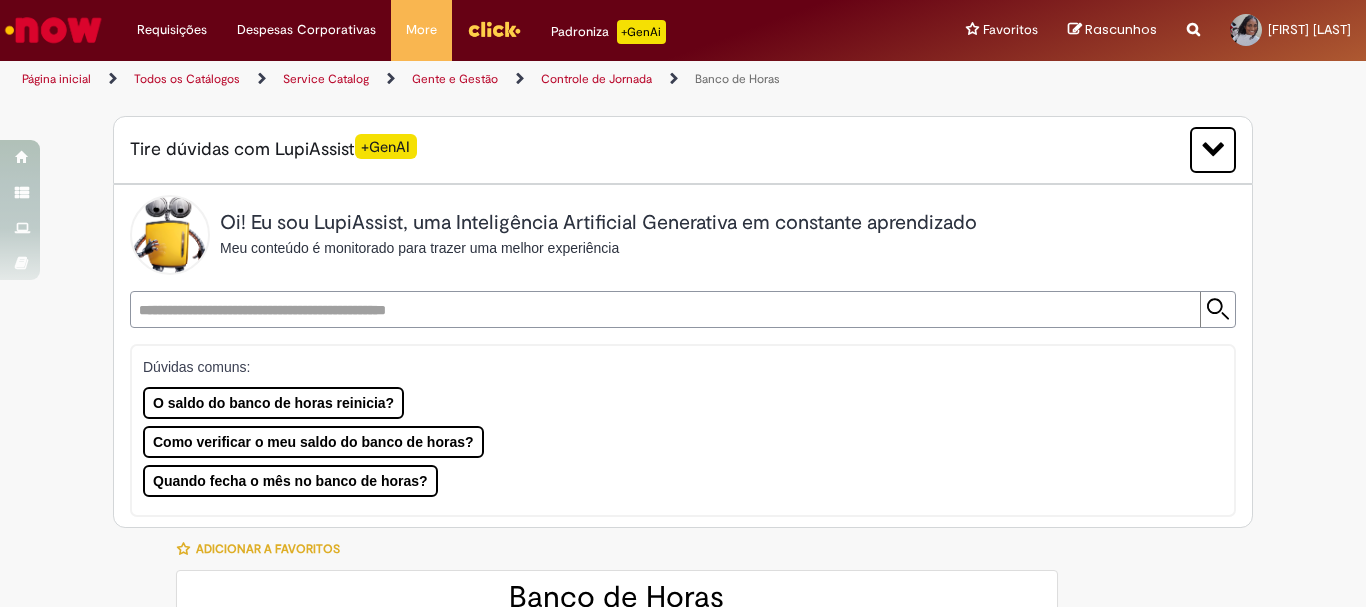type on "**********" 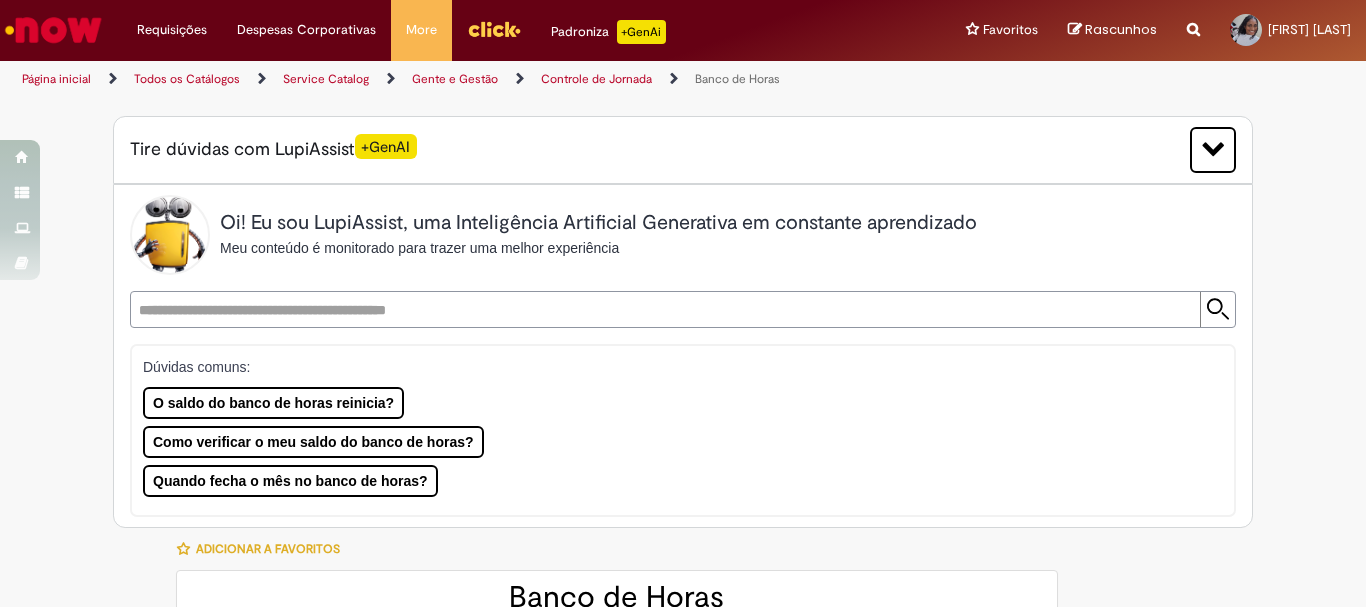 type on "**********" 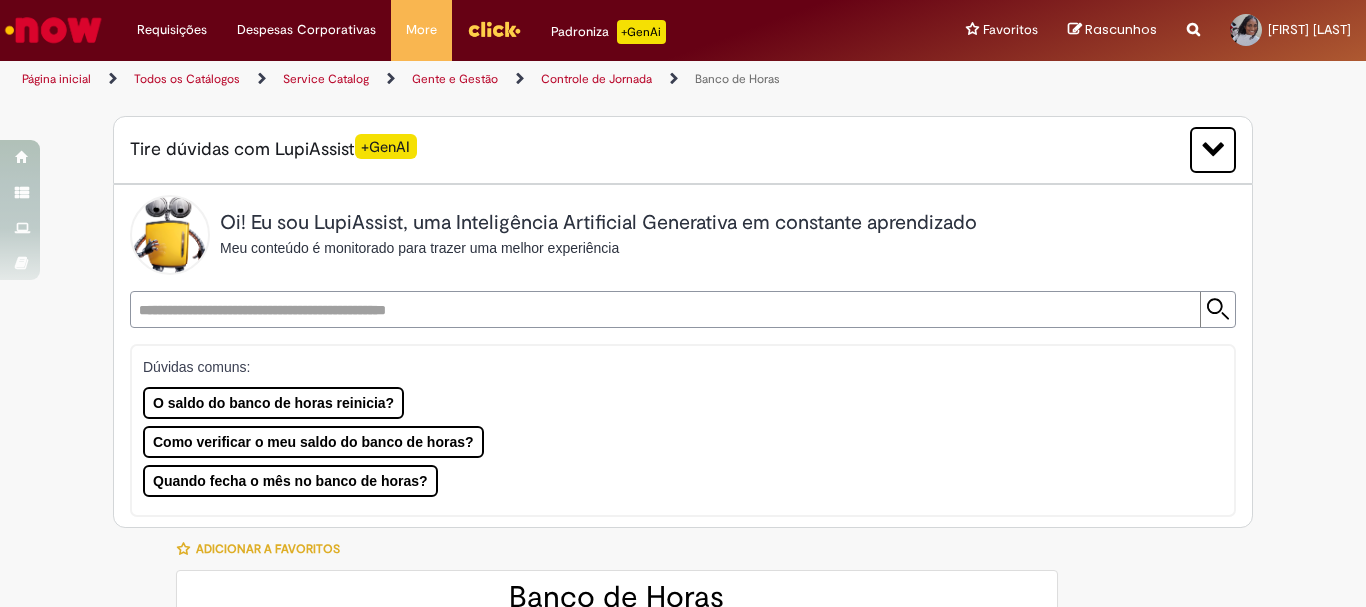 type on "**********" 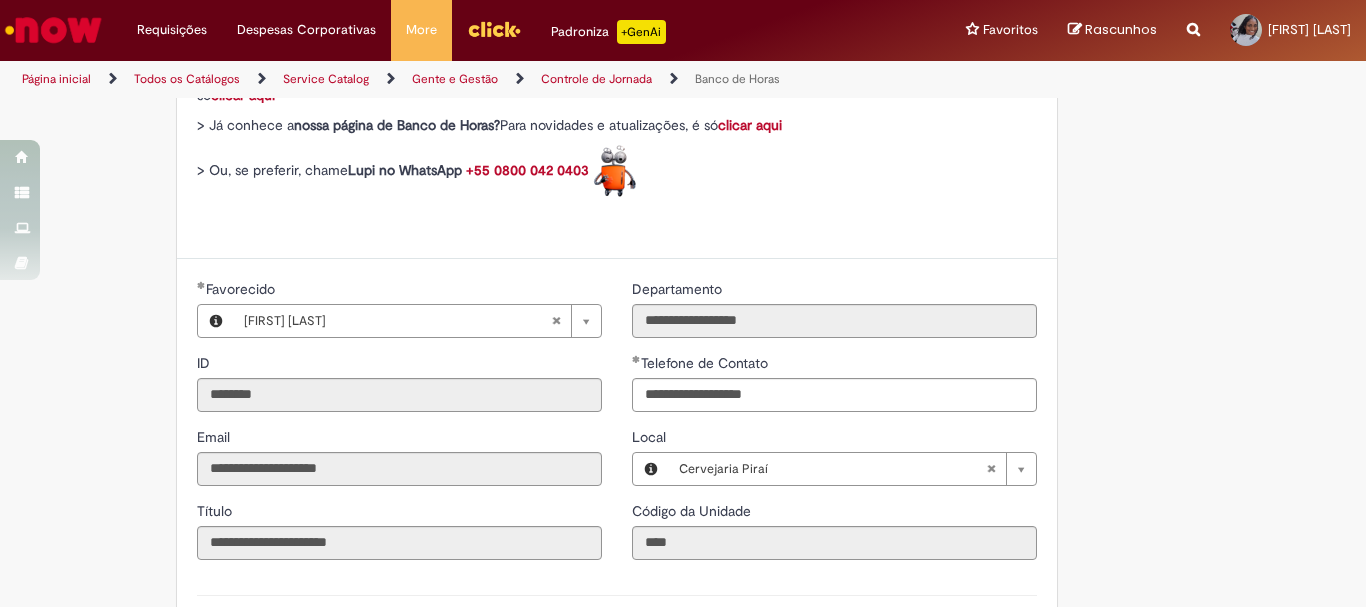 scroll, scrollTop: 1200, scrollLeft: 0, axis: vertical 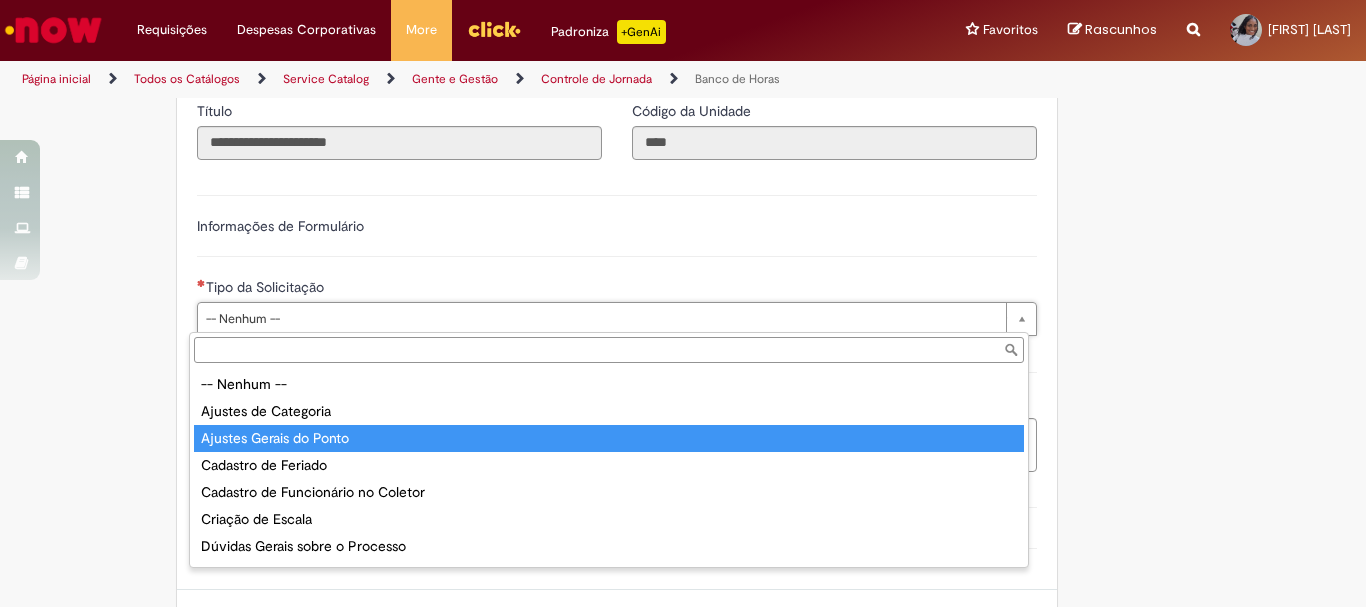 type on "**********" 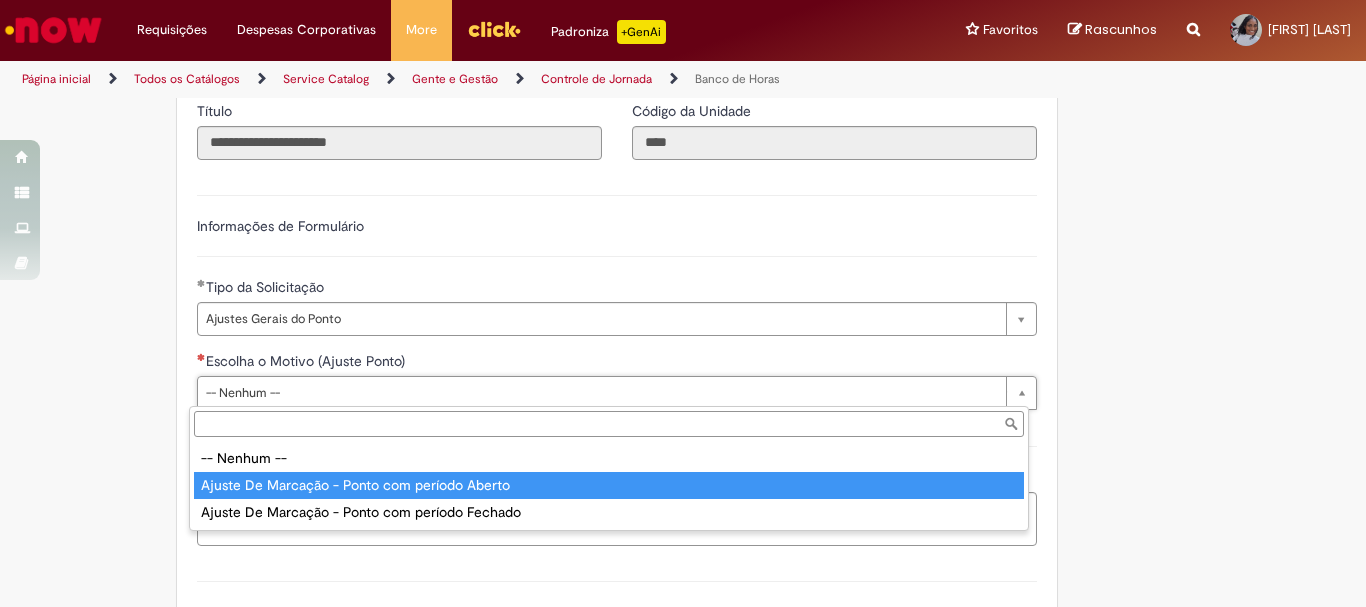 type on "**********" 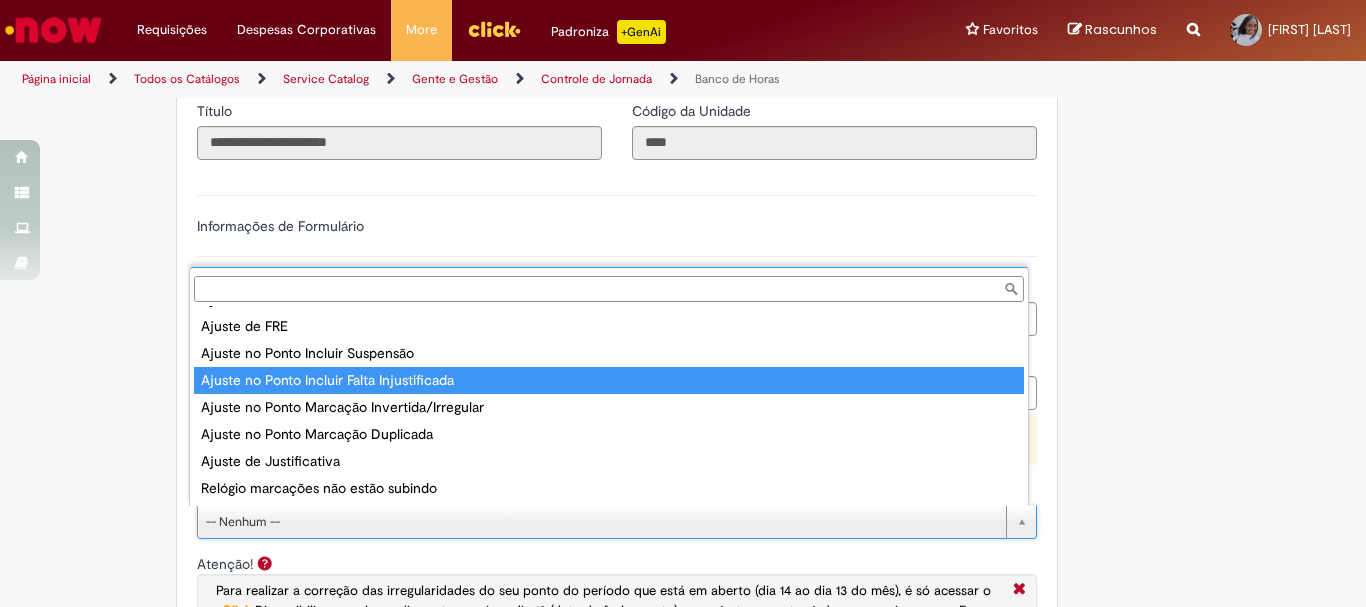 scroll, scrollTop: 0, scrollLeft: 0, axis: both 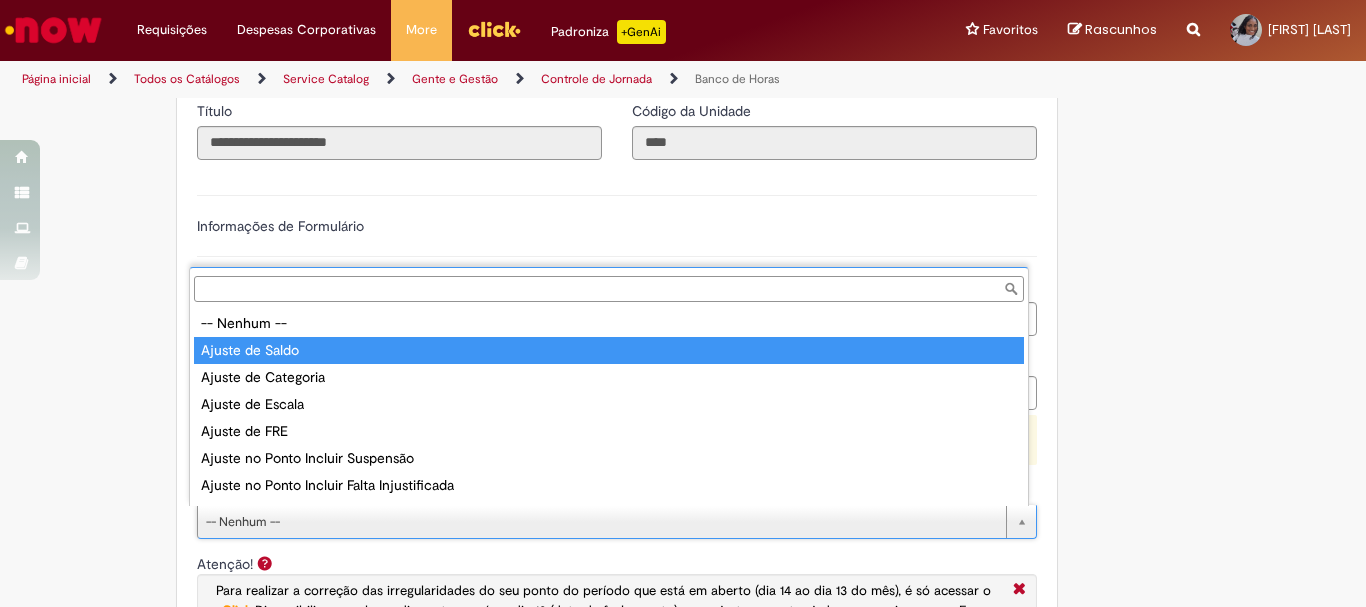 type on "**********" 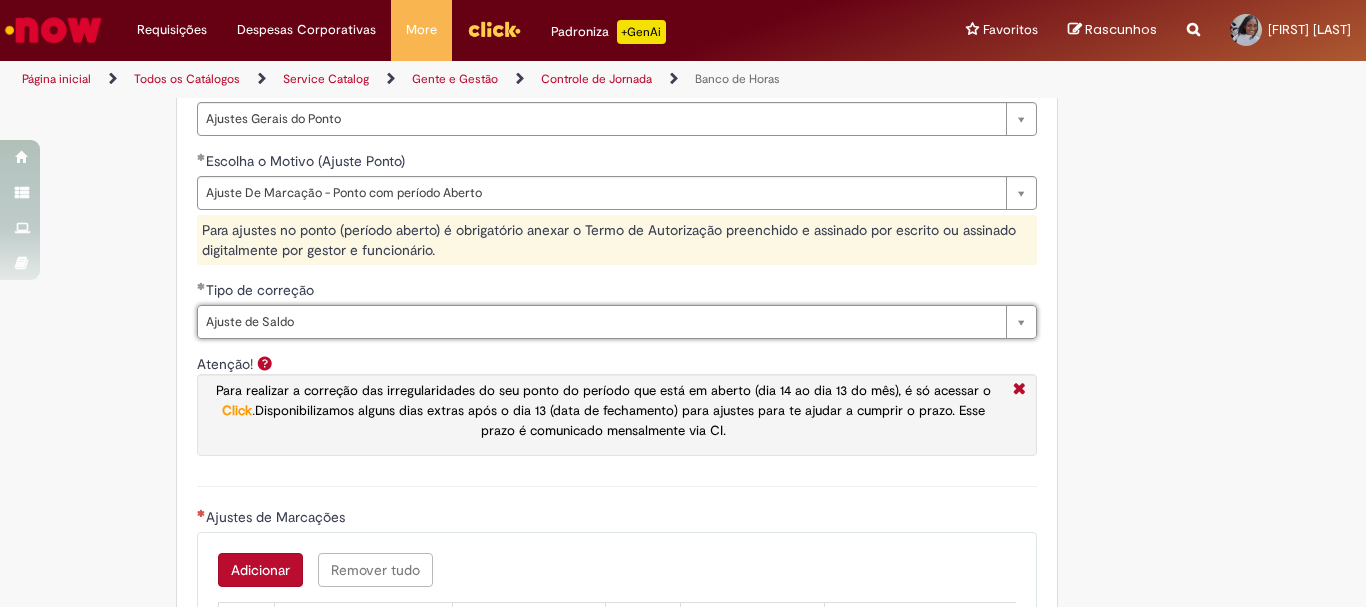 scroll, scrollTop: 1700, scrollLeft: 0, axis: vertical 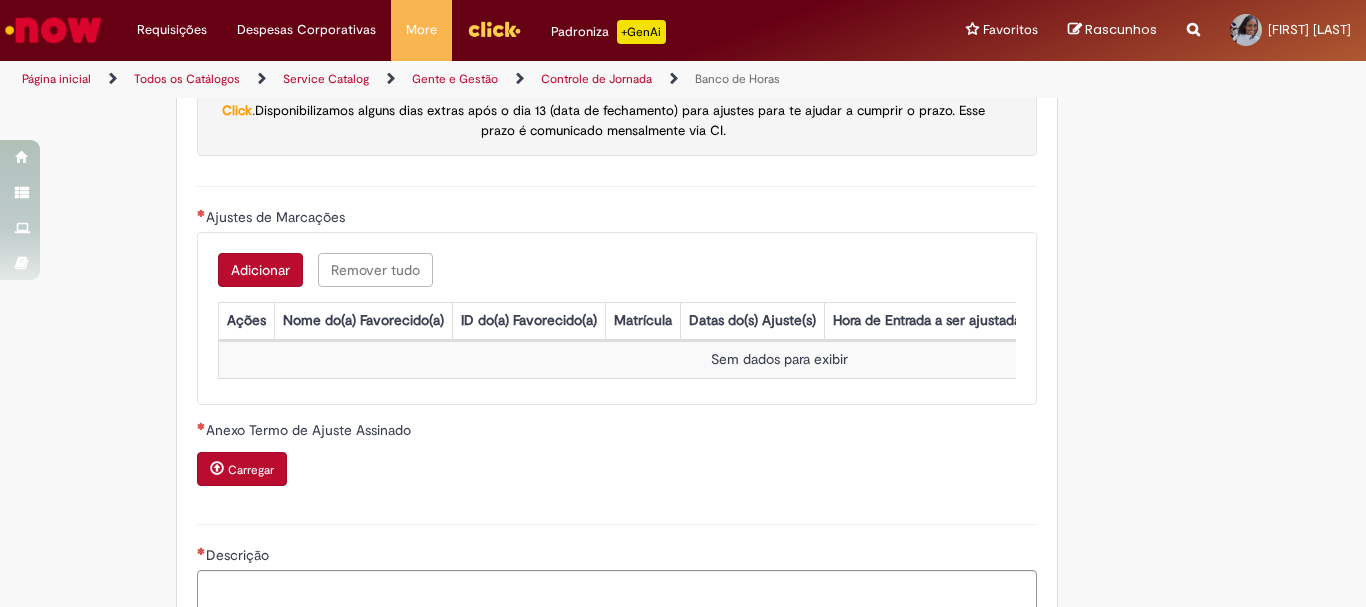 click on "Adicionar" at bounding box center [260, 270] 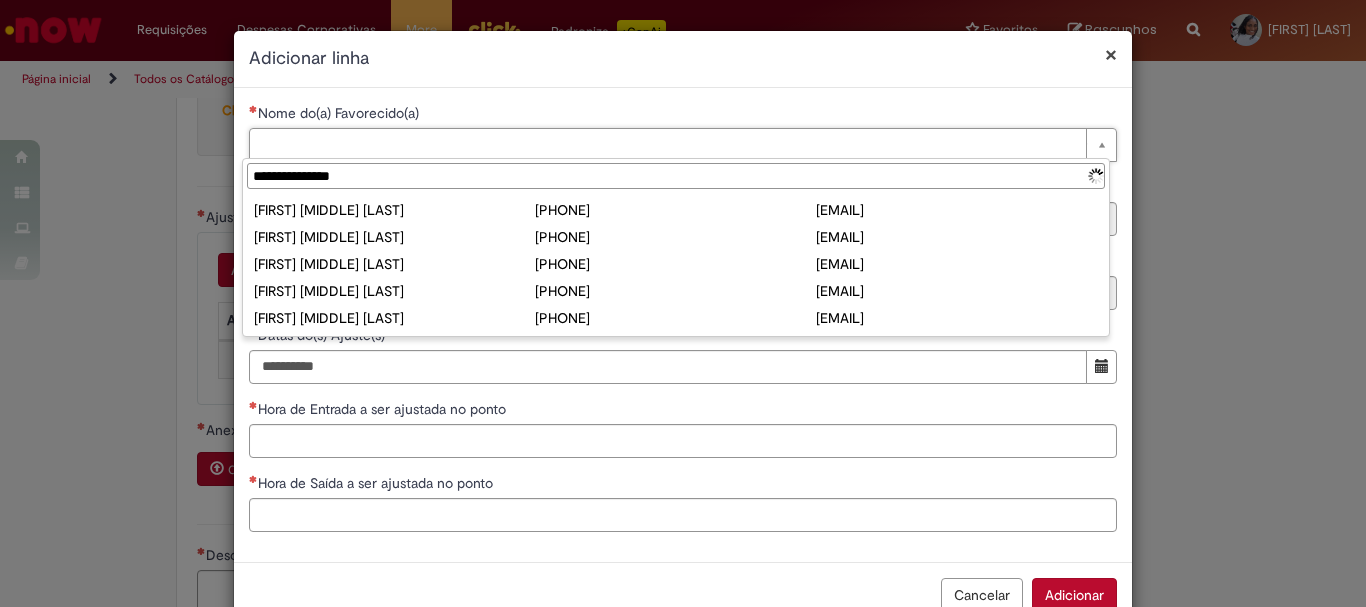 type on "**********" 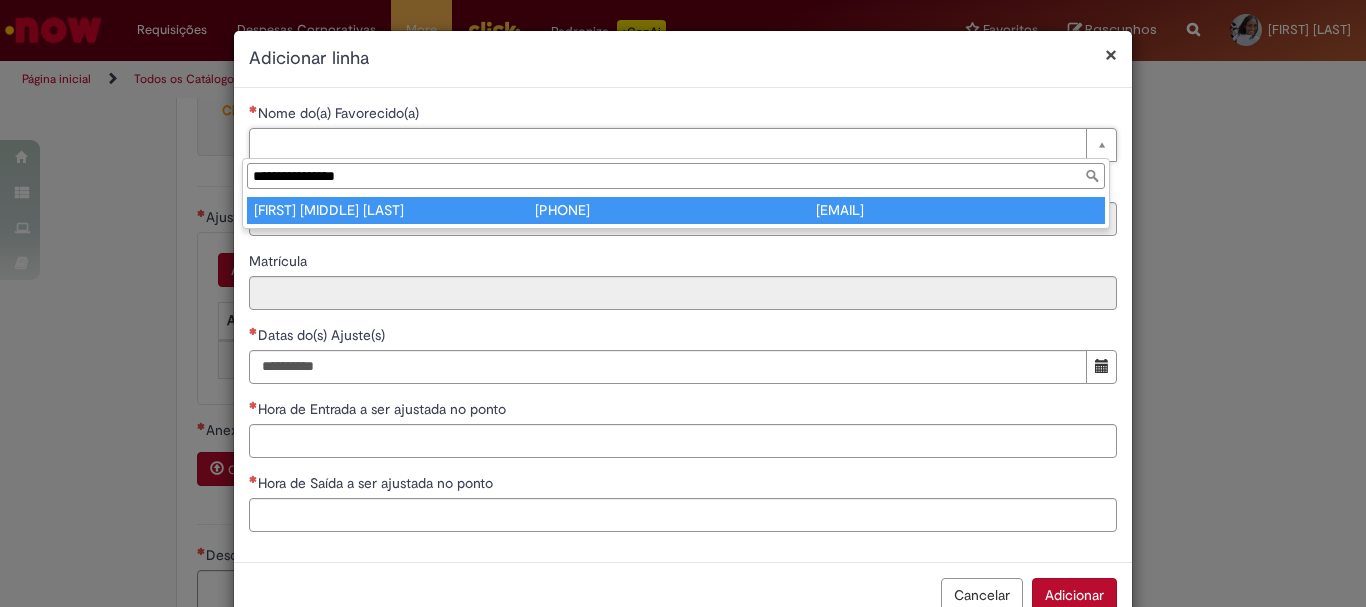 type on "**********" 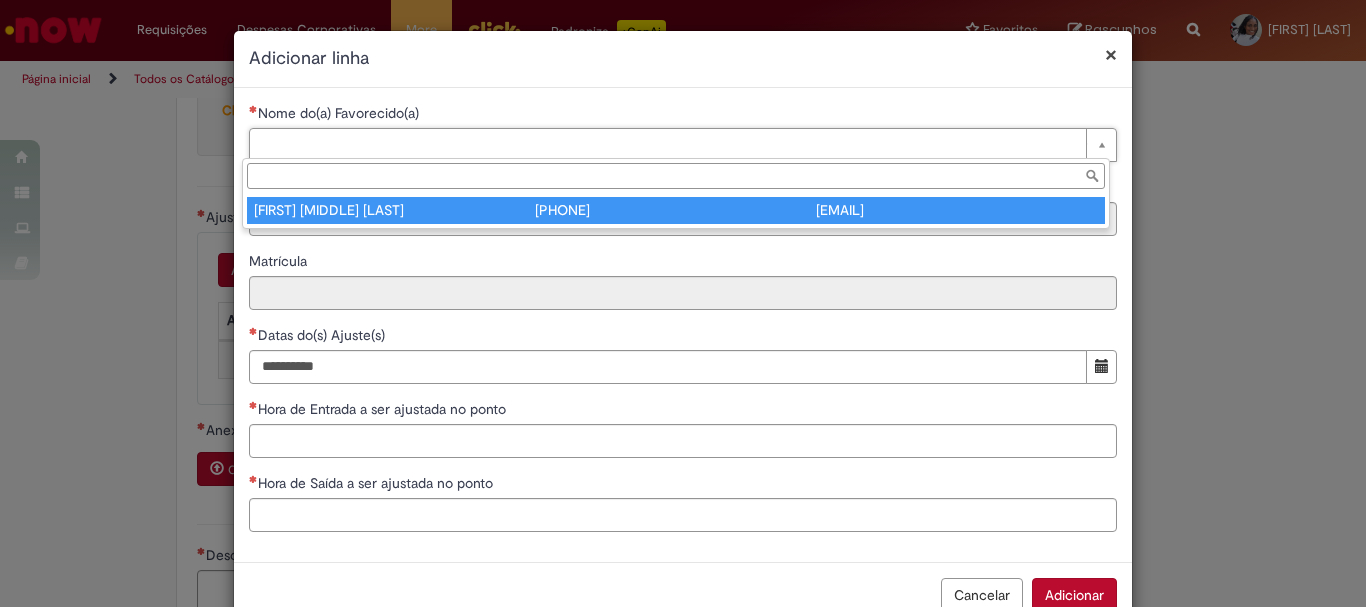 type on "********" 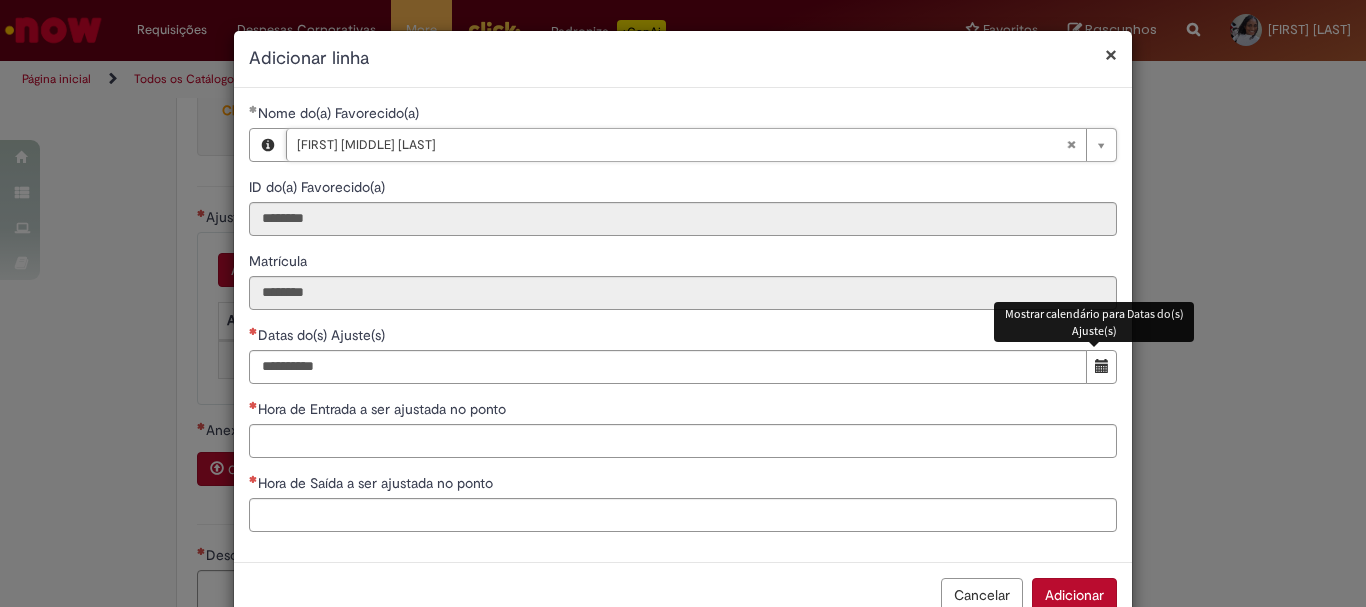 click at bounding box center [1102, 366] 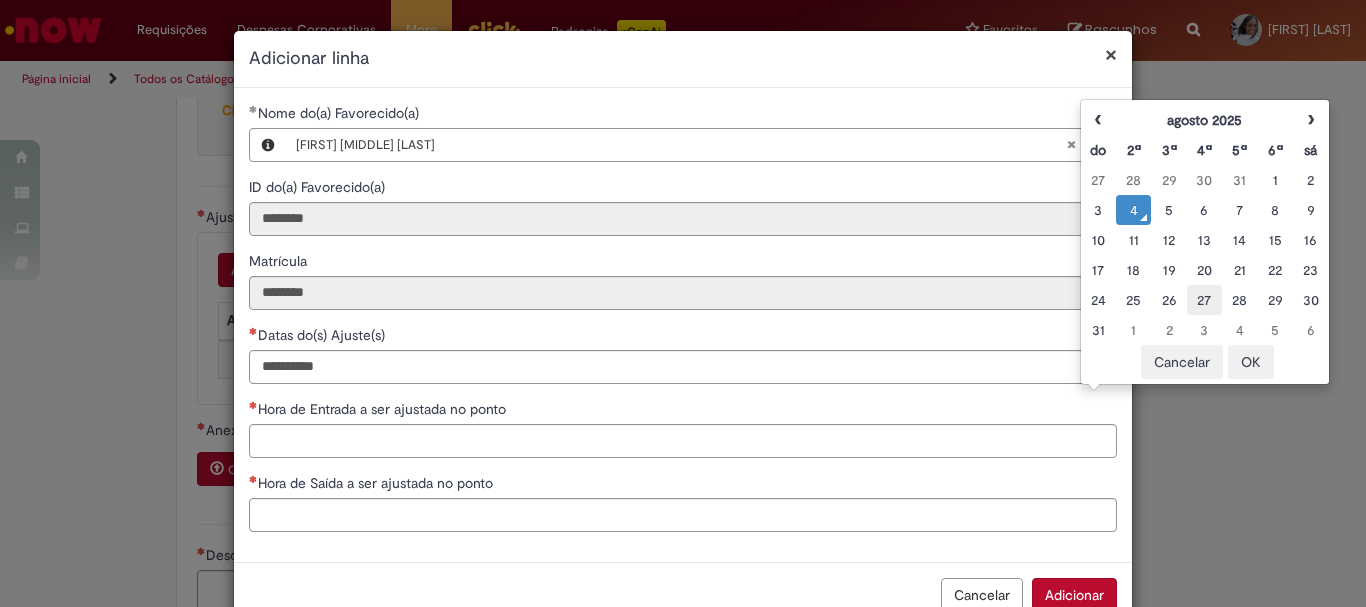 click on "27" at bounding box center [1204, 300] 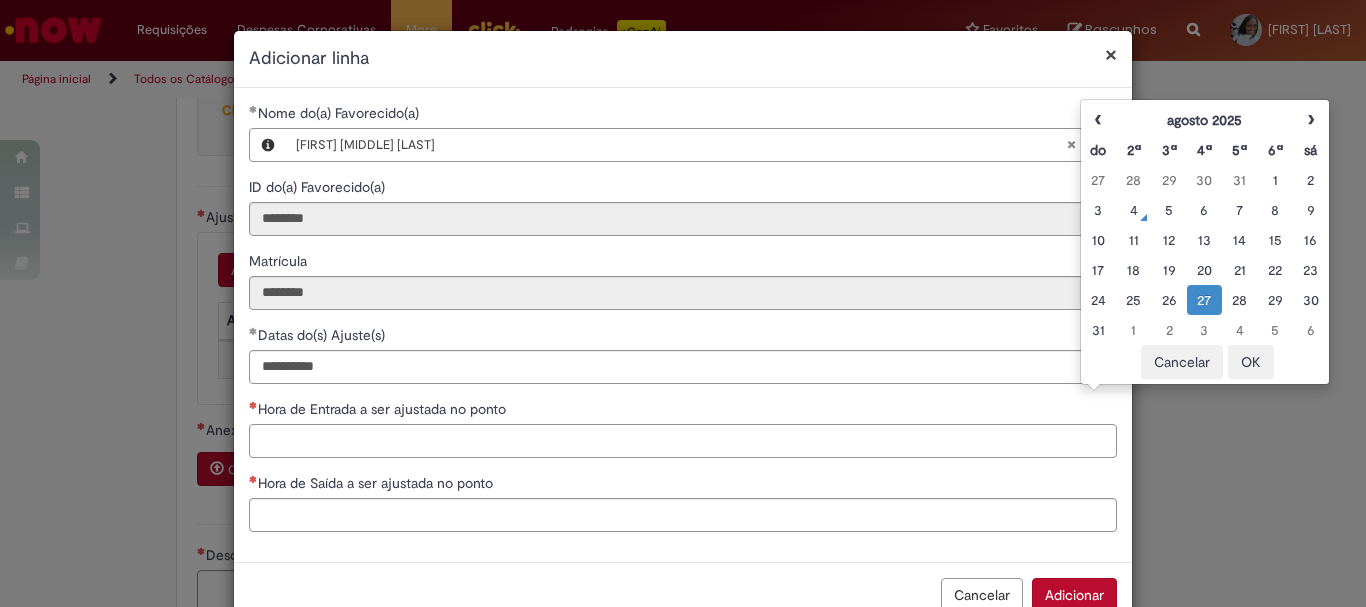 click on "Hora de Entrada a ser ajustada no ponto" at bounding box center [683, 441] 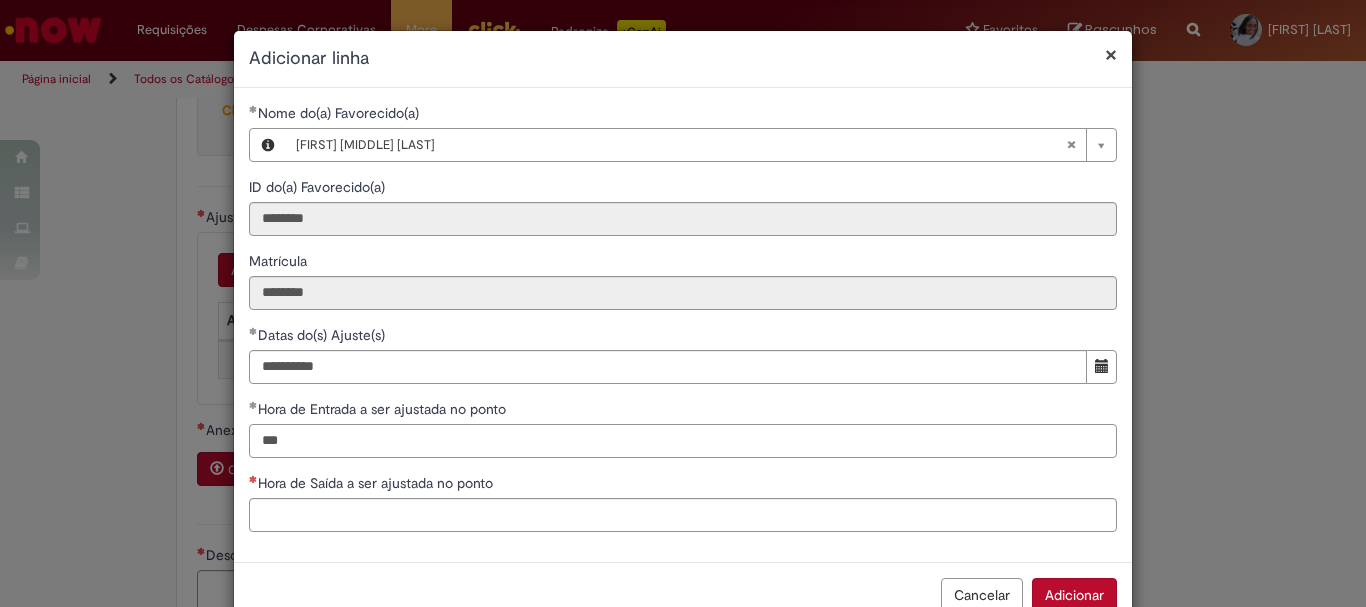 type on "***" 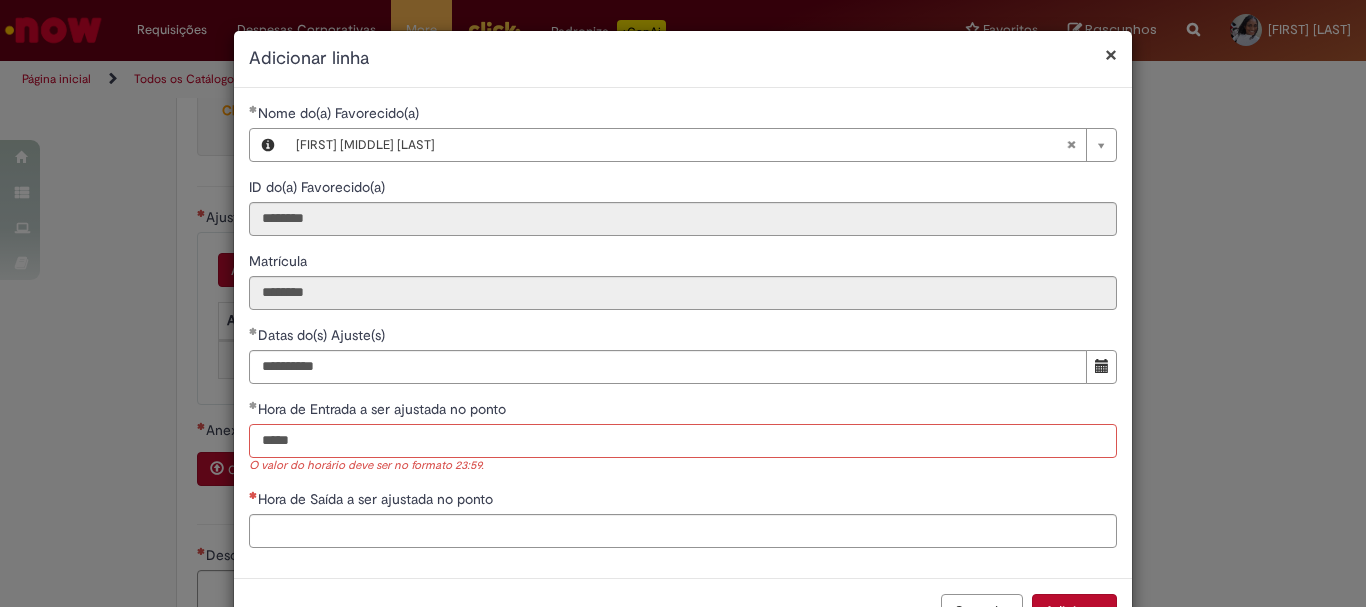 type on "*****" 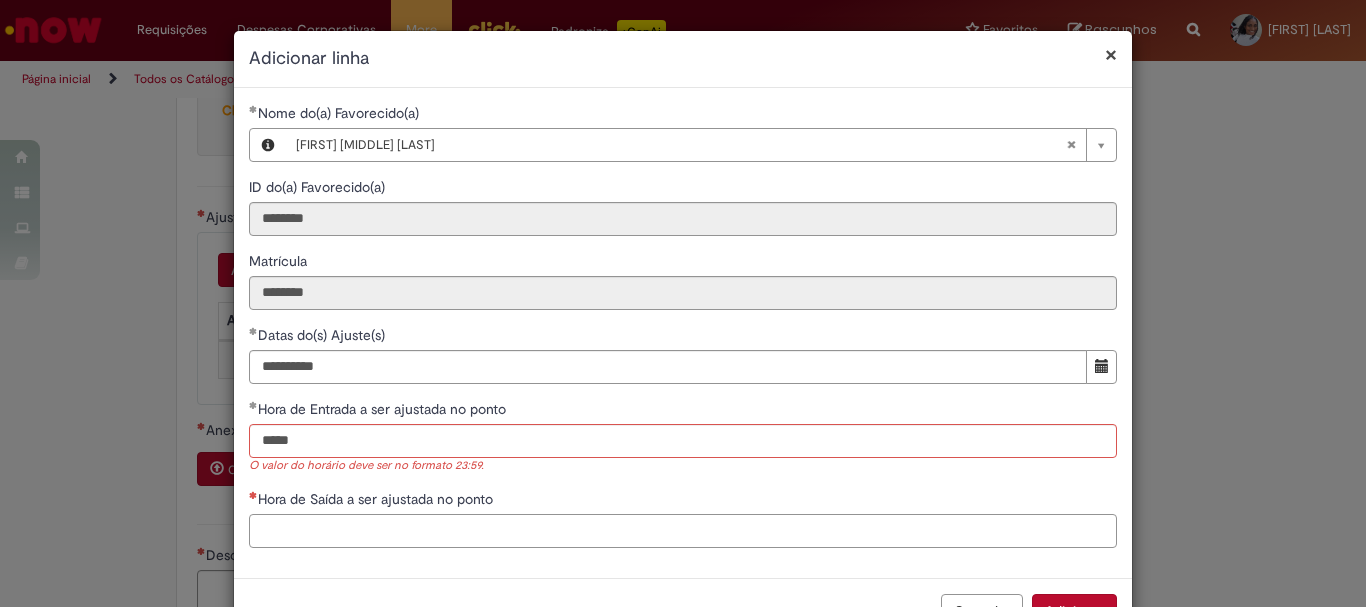 click on "**********" at bounding box center [683, 333] 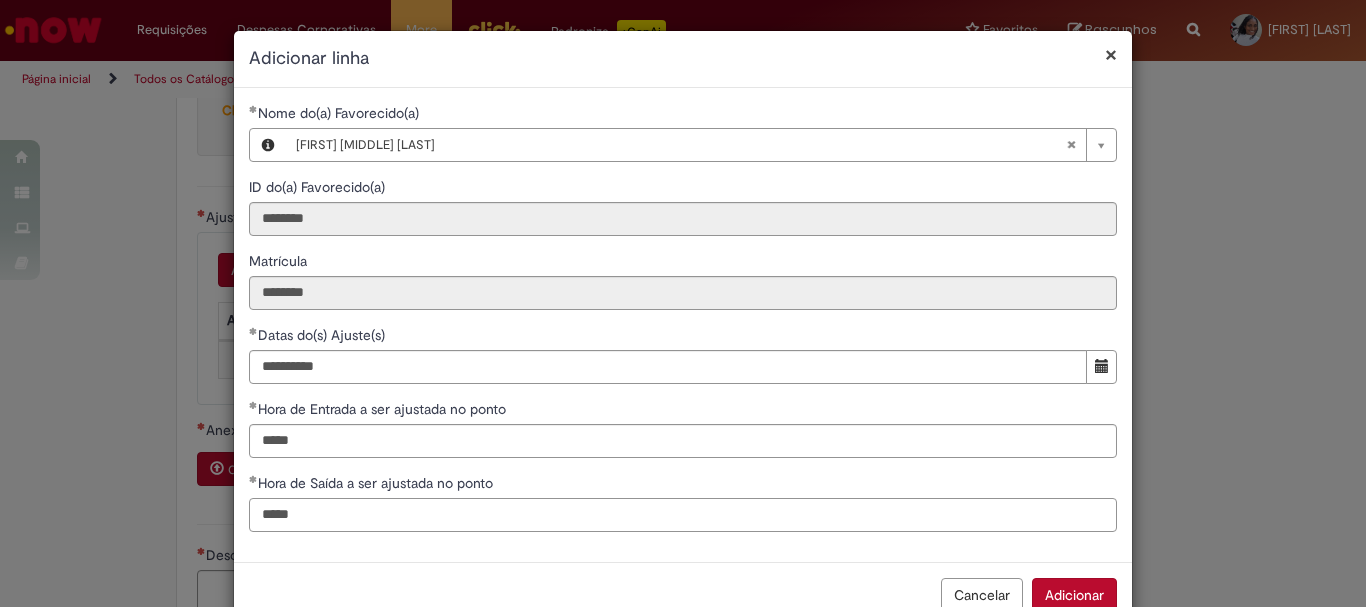 type on "*****" 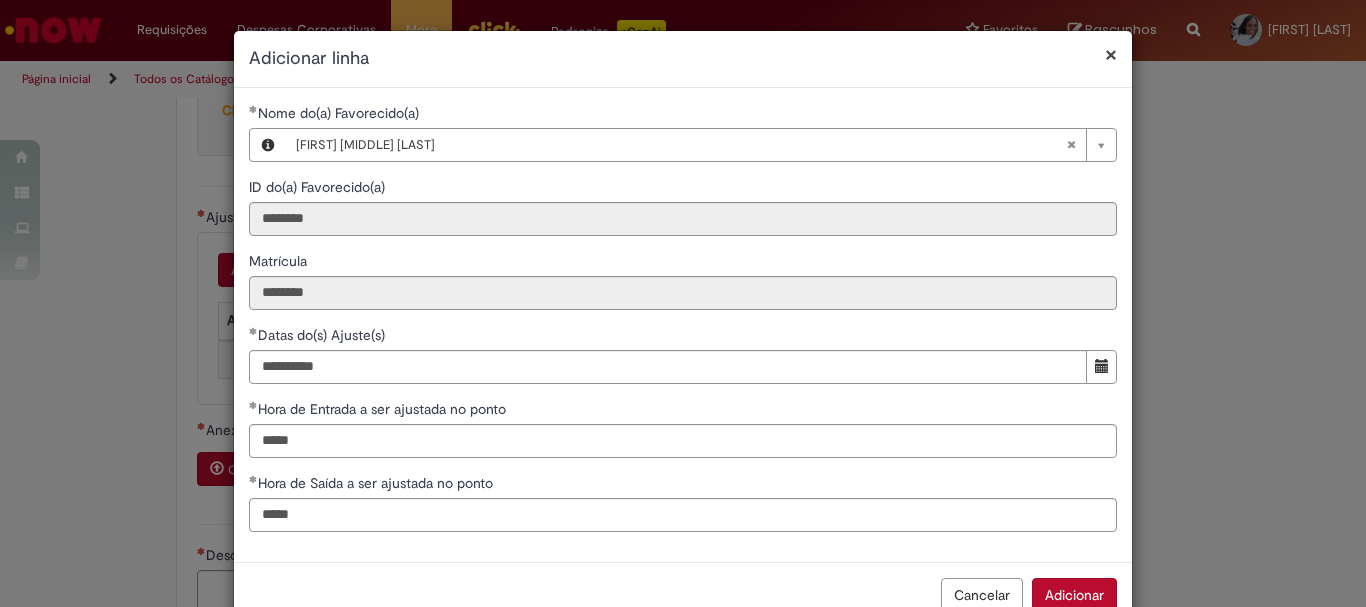 click on "Adicionar" at bounding box center (1074, 595) 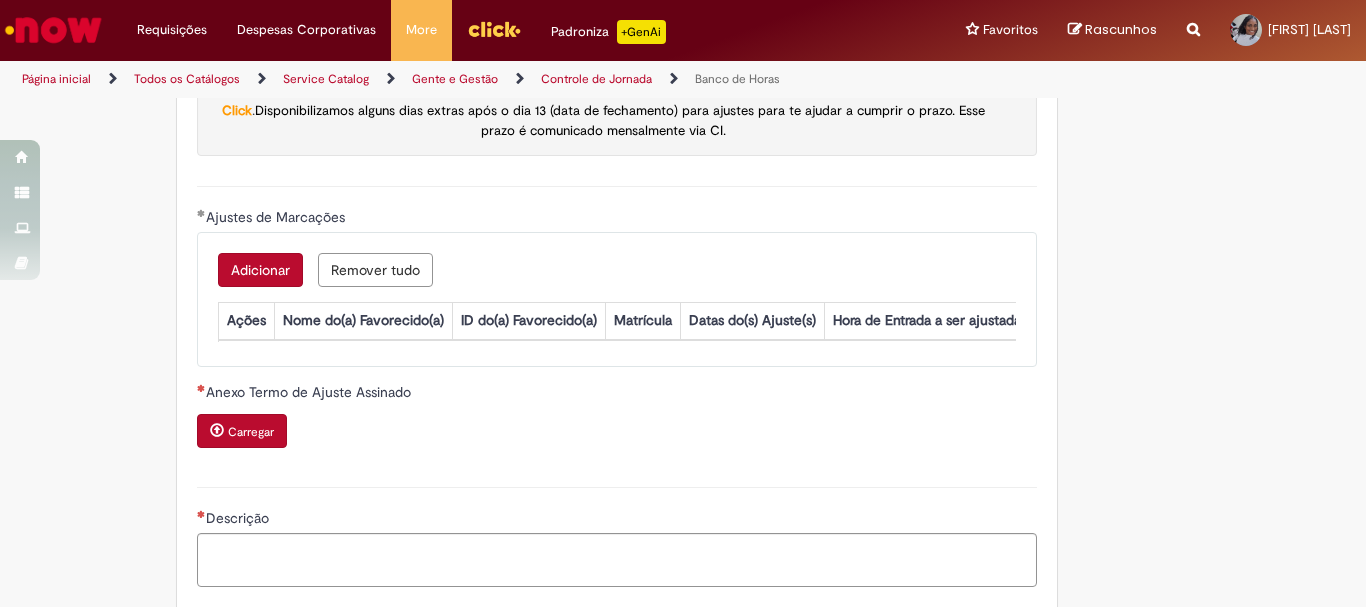 scroll, scrollTop: 5, scrollLeft: 0, axis: vertical 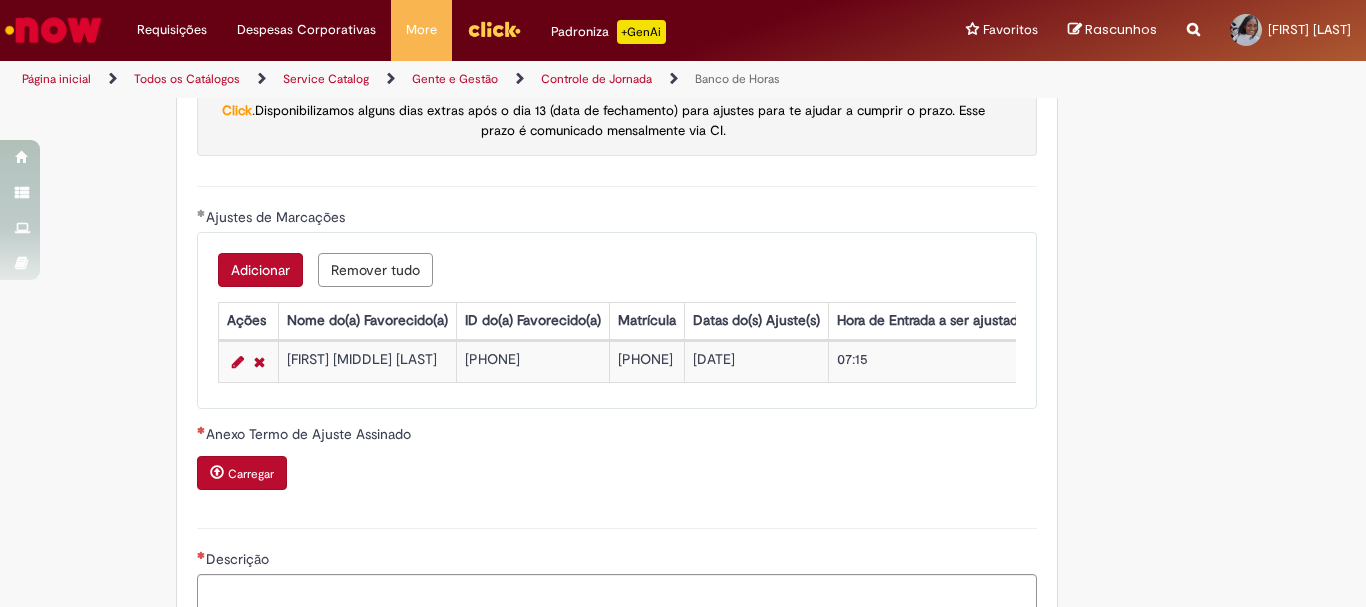 click at bounding box center [217, 472] 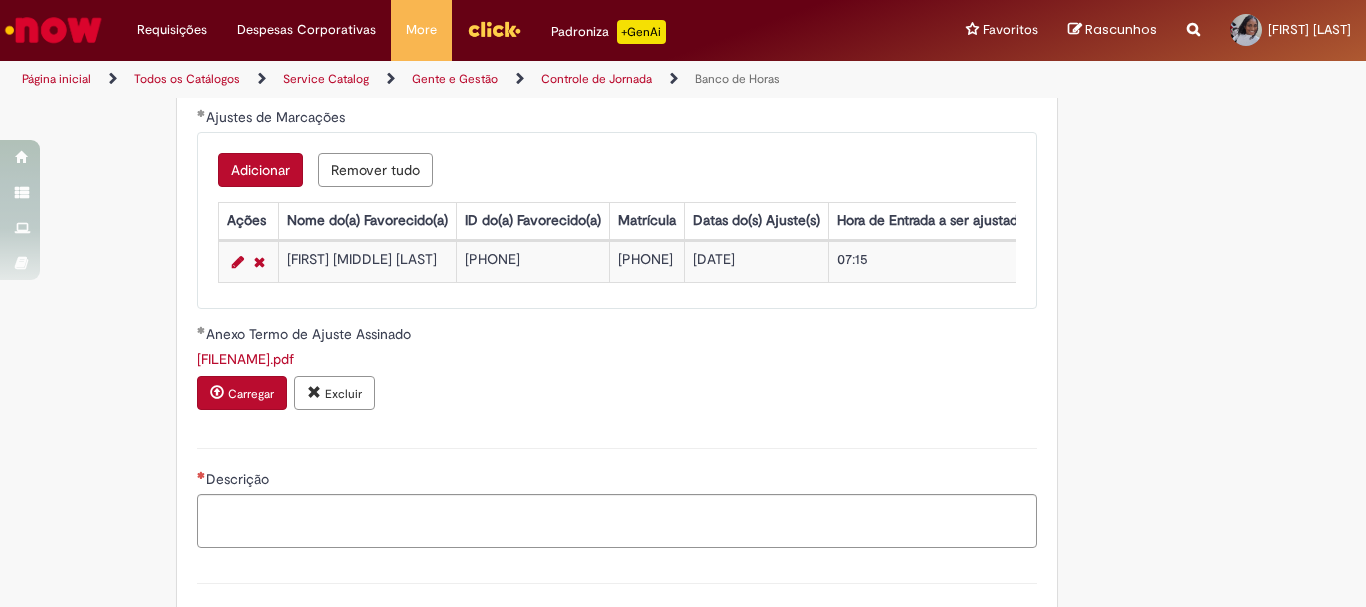 scroll, scrollTop: 2000, scrollLeft: 0, axis: vertical 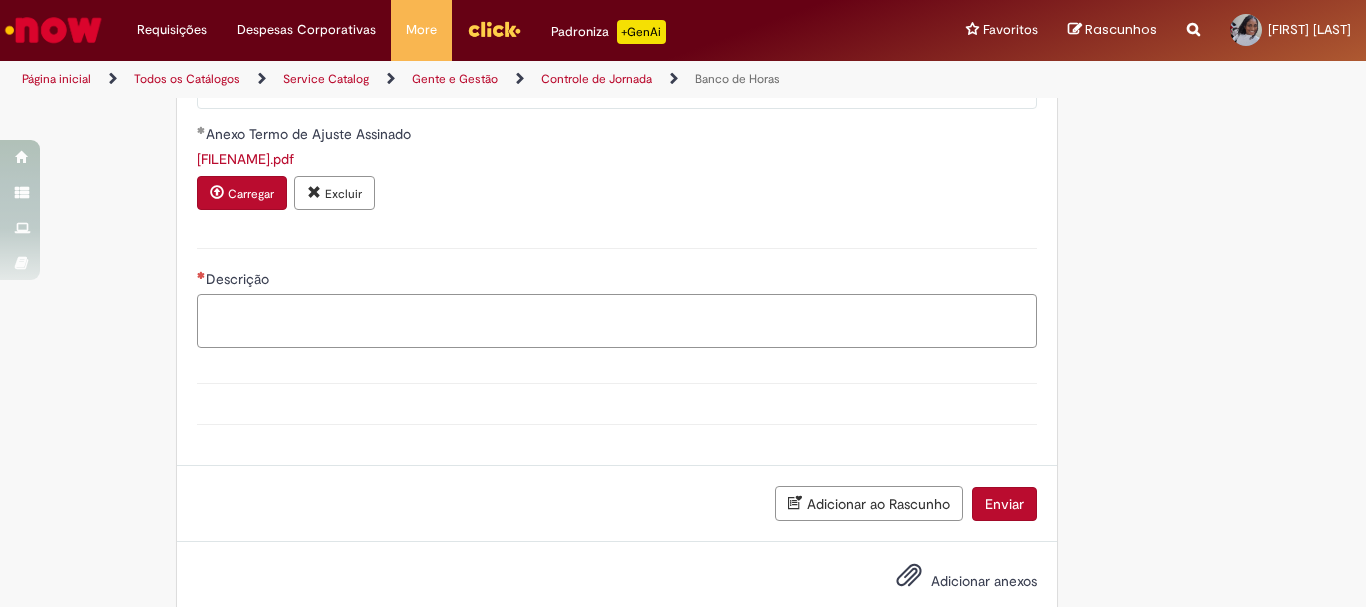click on "Descrição" at bounding box center [617, 321] 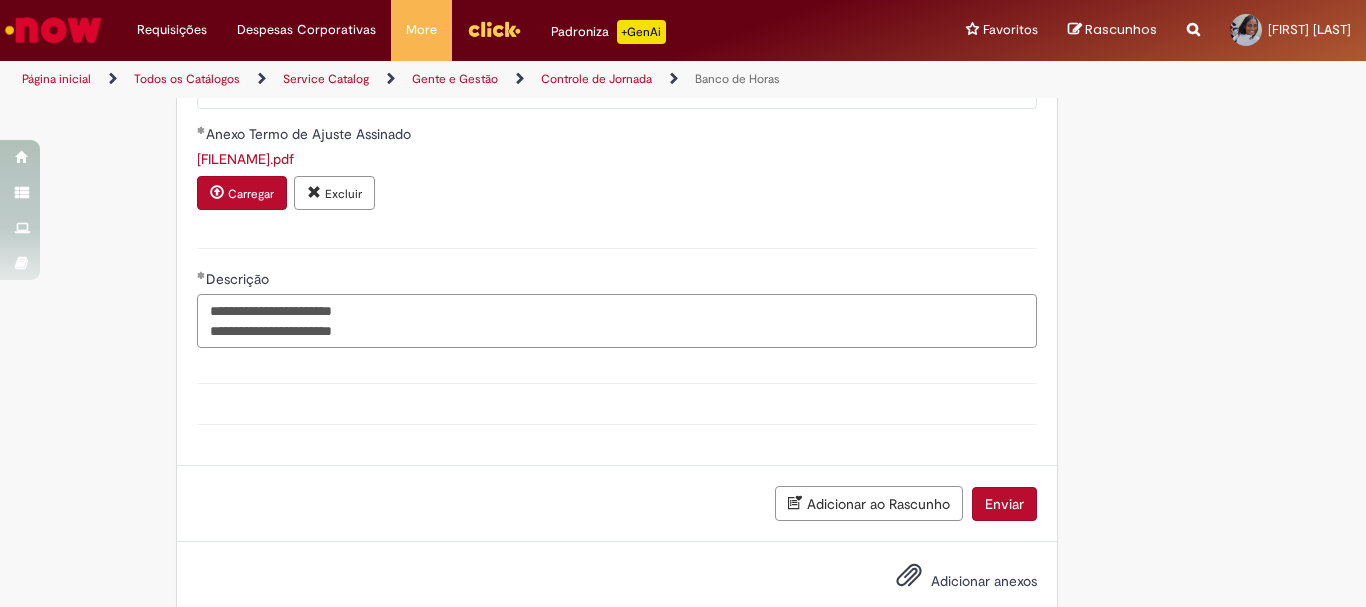 paste on "**********" 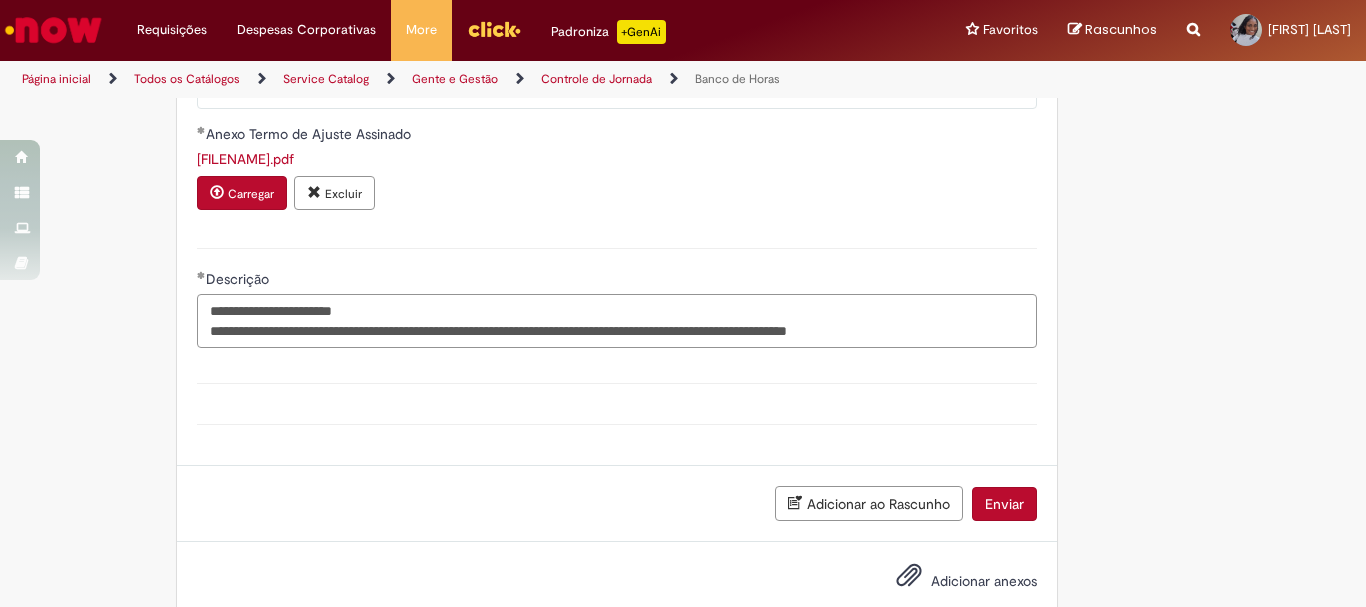 drag, startPoint x: 529, startPoint y: 362, endPoint x: 543, endPoint y: 384, distance: 26.076809 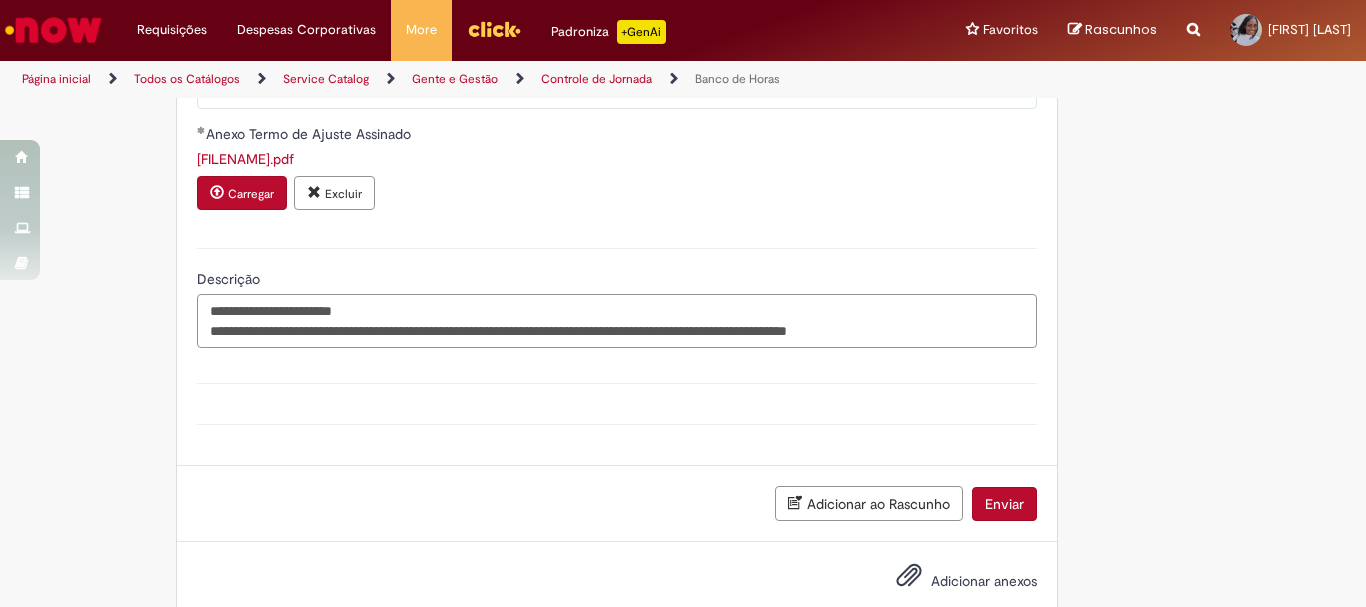 click on "**********" at bounding box center (617, 321) 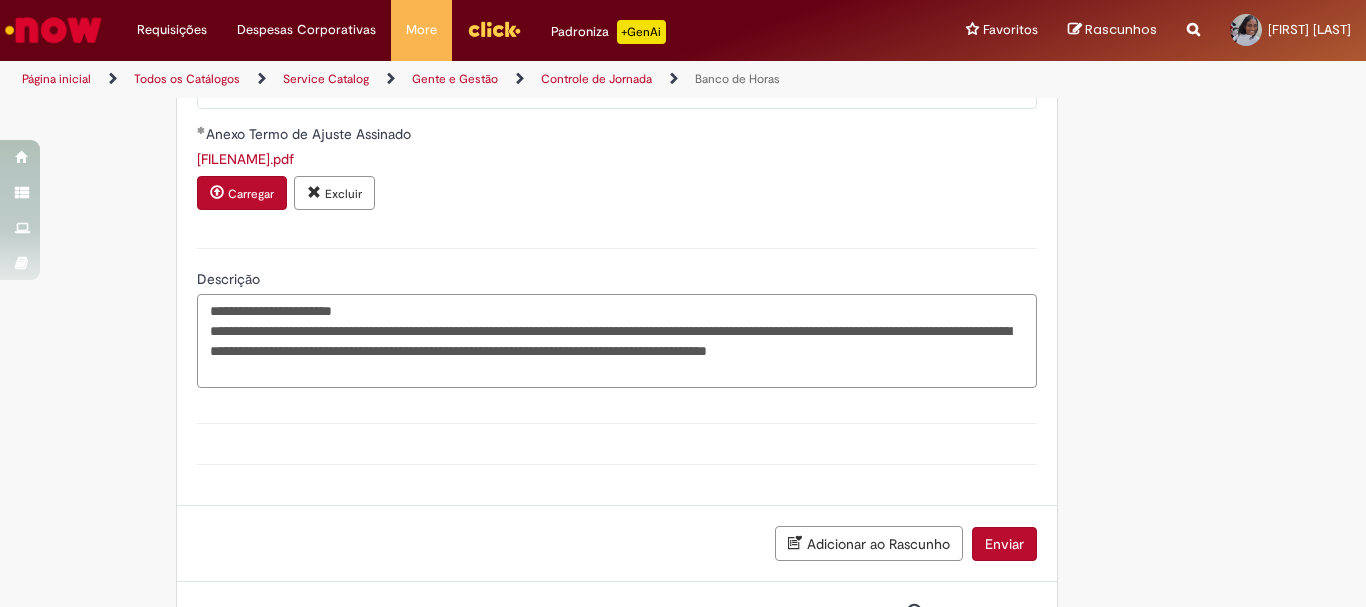 click on "**********" at bounding box center [617, 341] 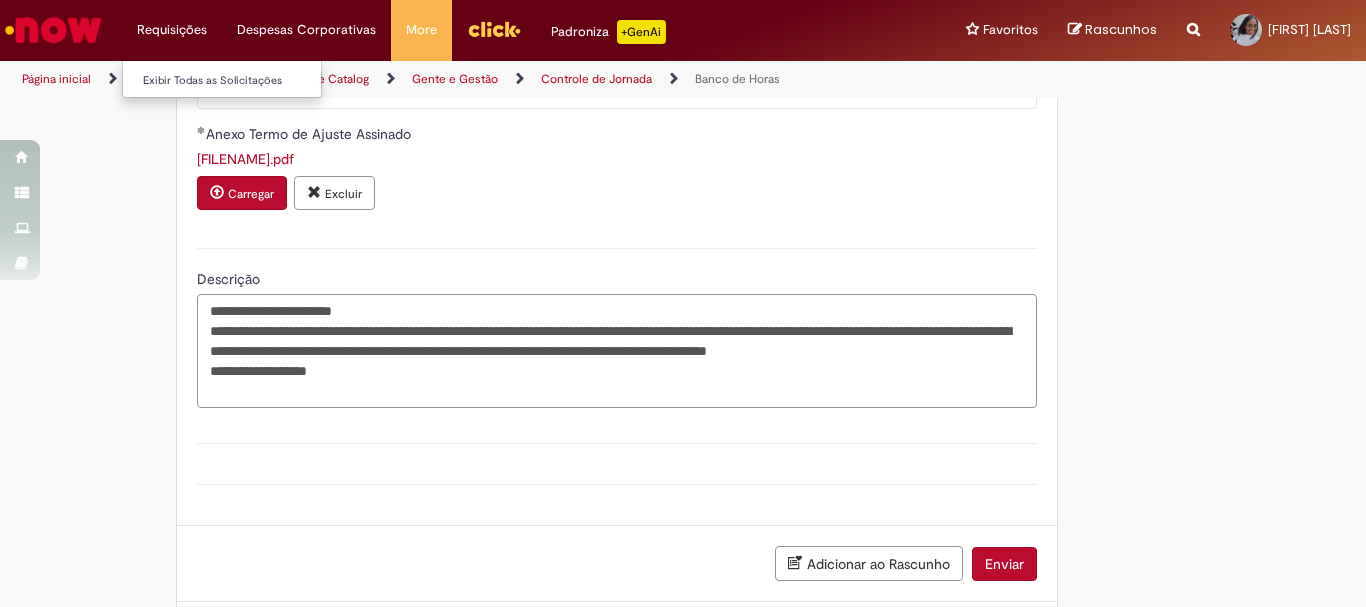 type on "**********" 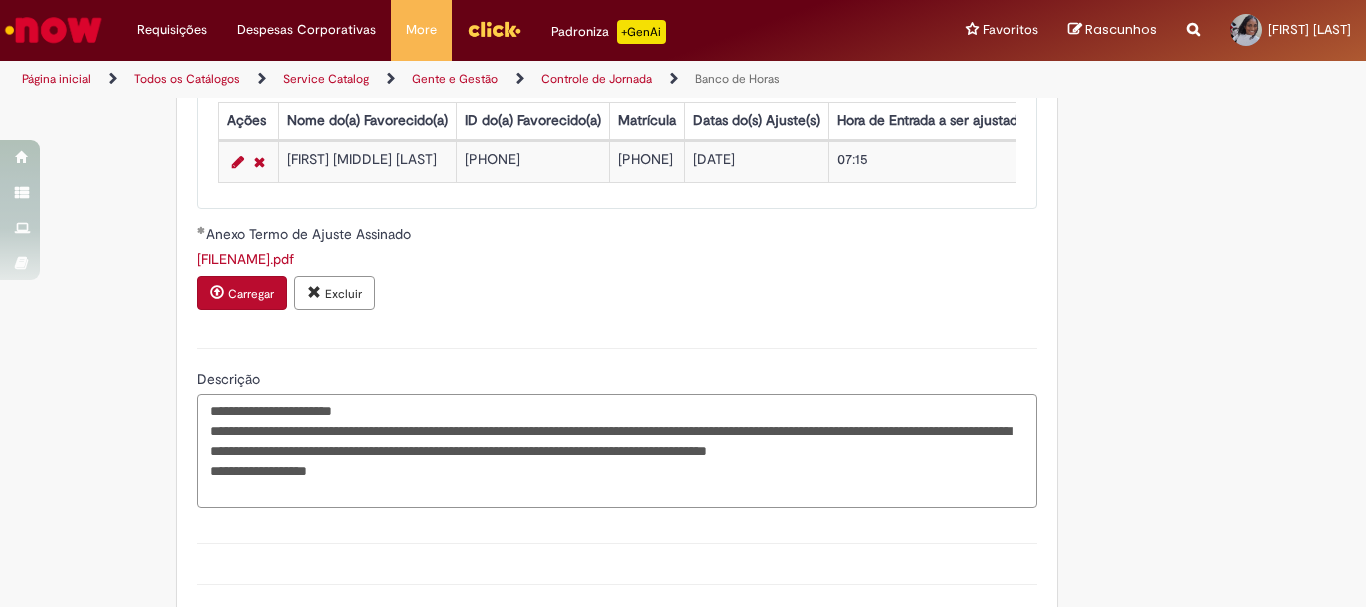 scroll, scrollTop: 2136, scrollLeft: 0, axis: vertical 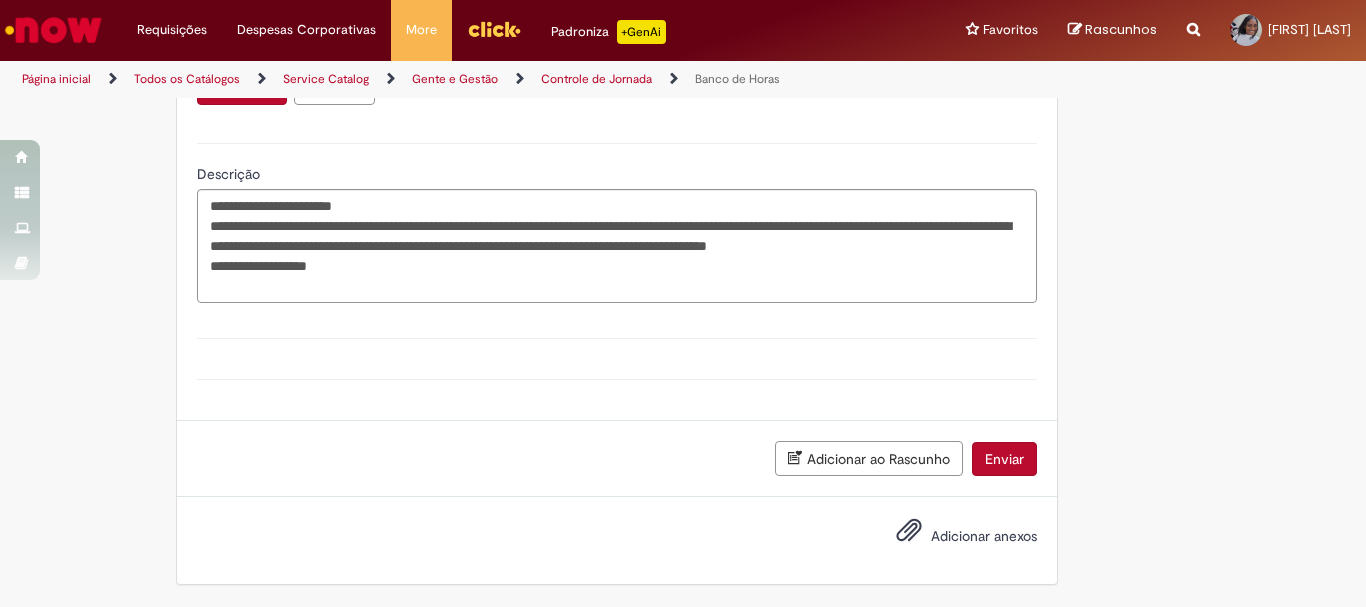 click on "Enviar" at bounding box center (1004, 459) 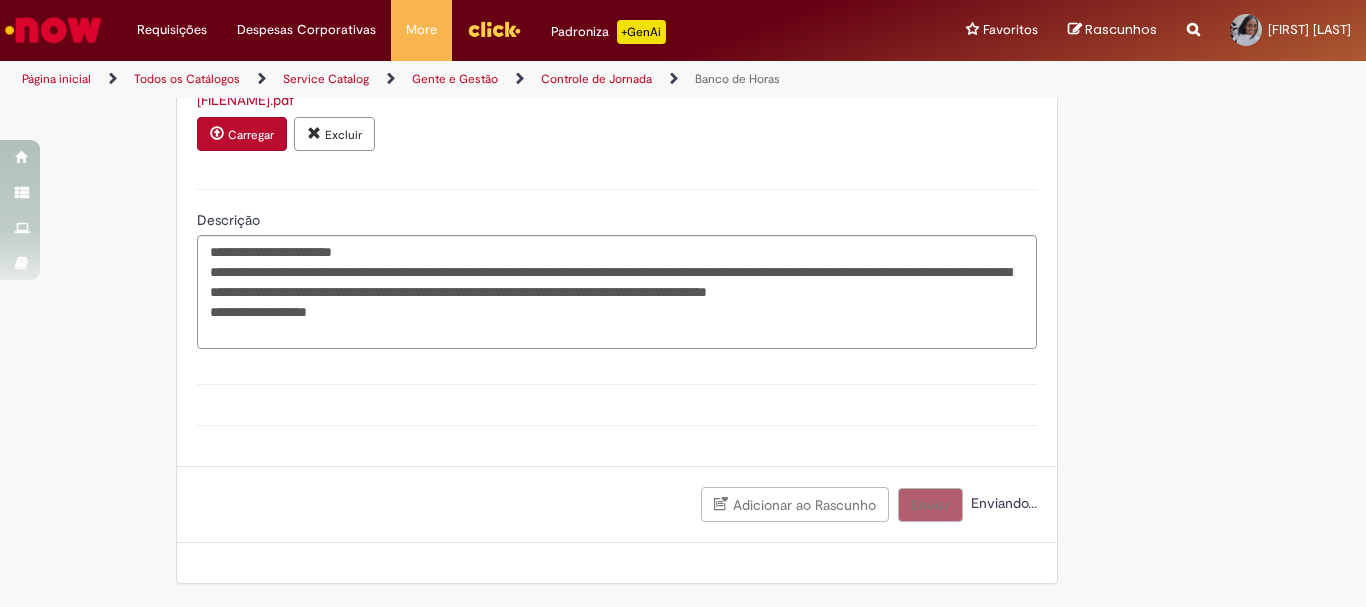 scroll, scrollTop: 2090, scrollLeft: 0, axis: vertical 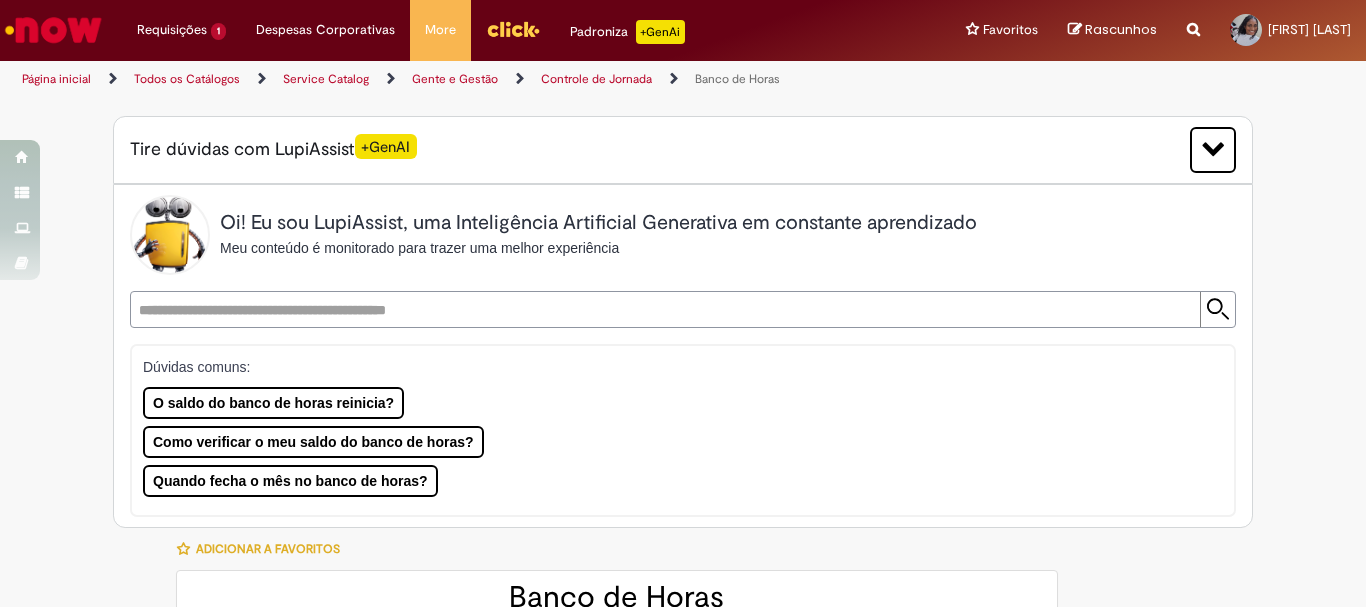 type on "********" 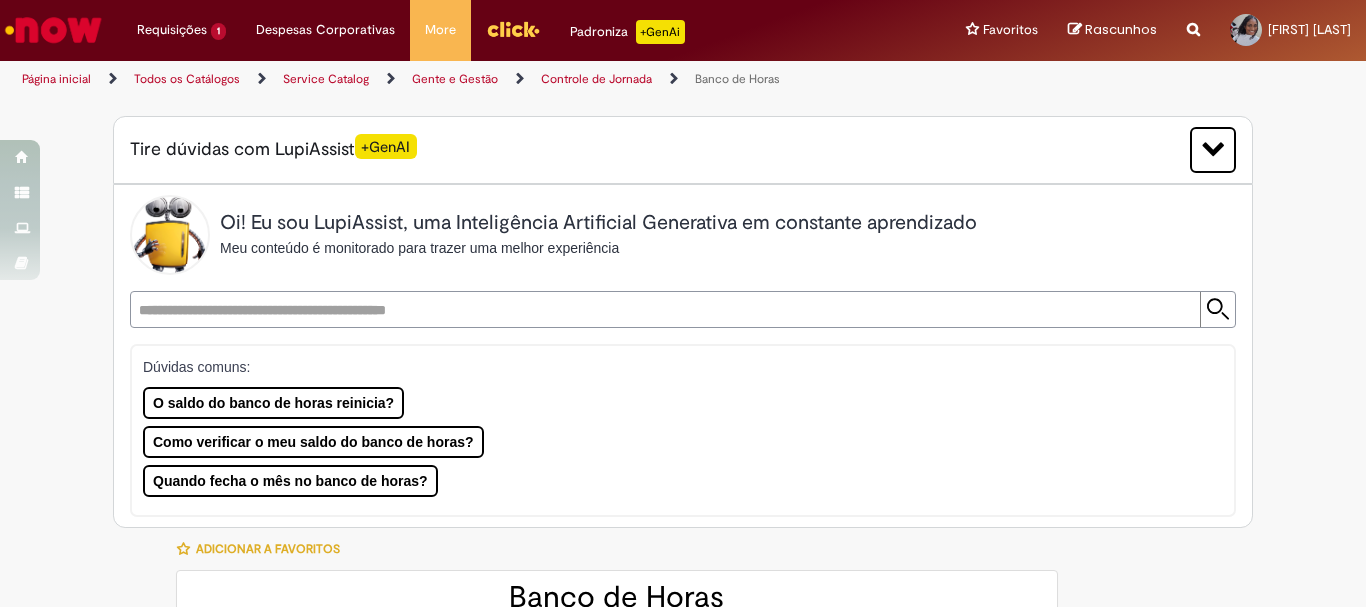 type on "**********" 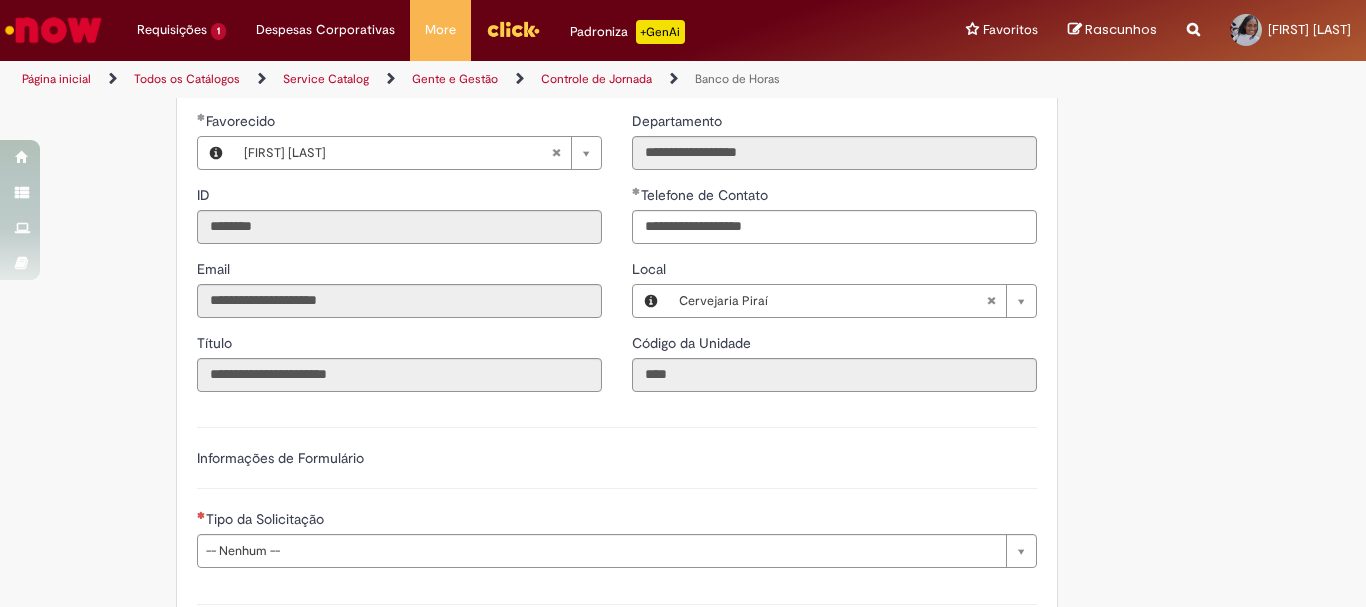 scroll, scrollTop: 1168, scrollLeft: 0, axis: vertical 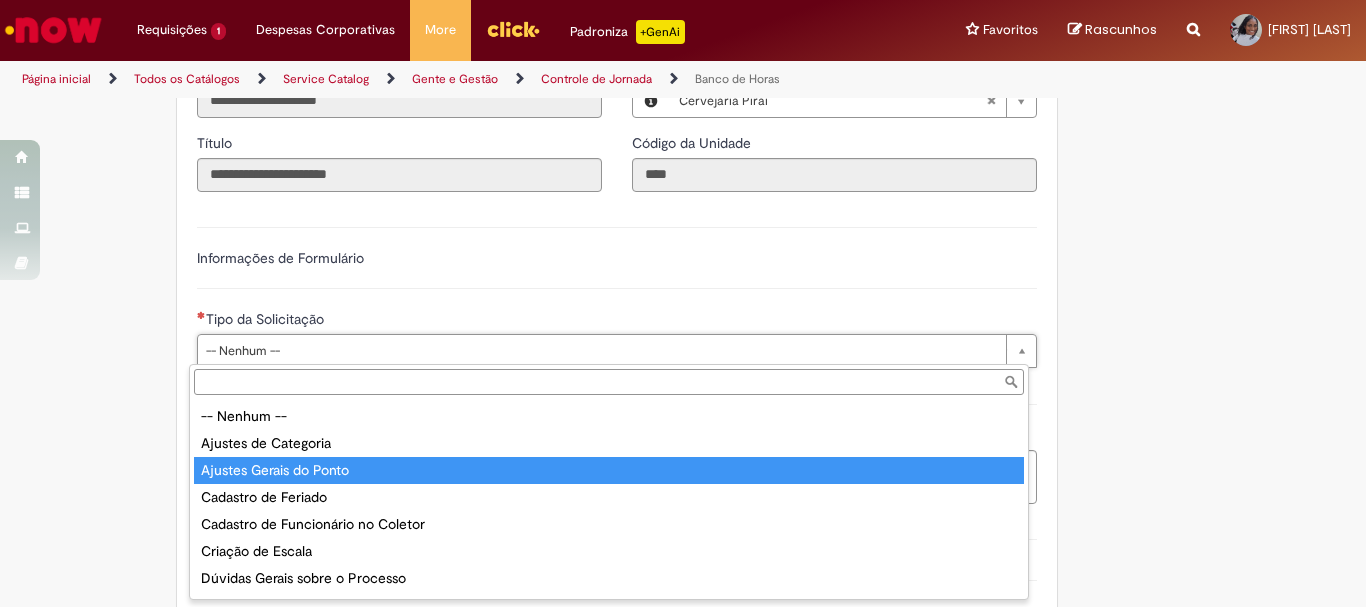 type on "**********" 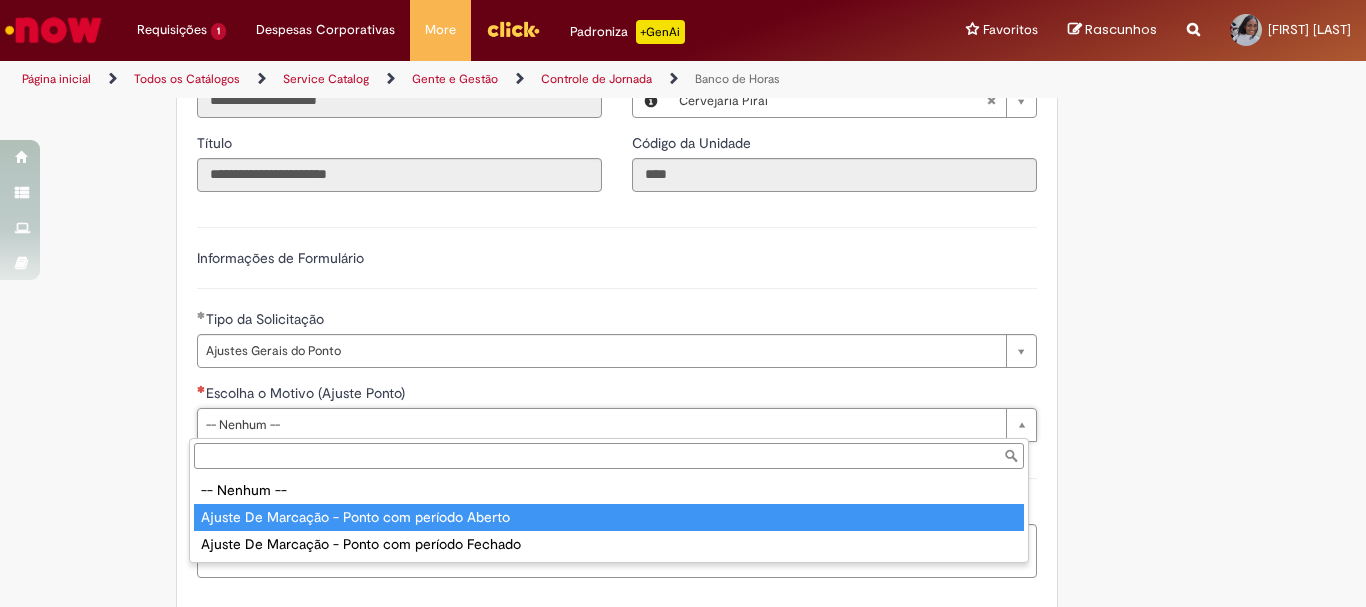 type on "**********" 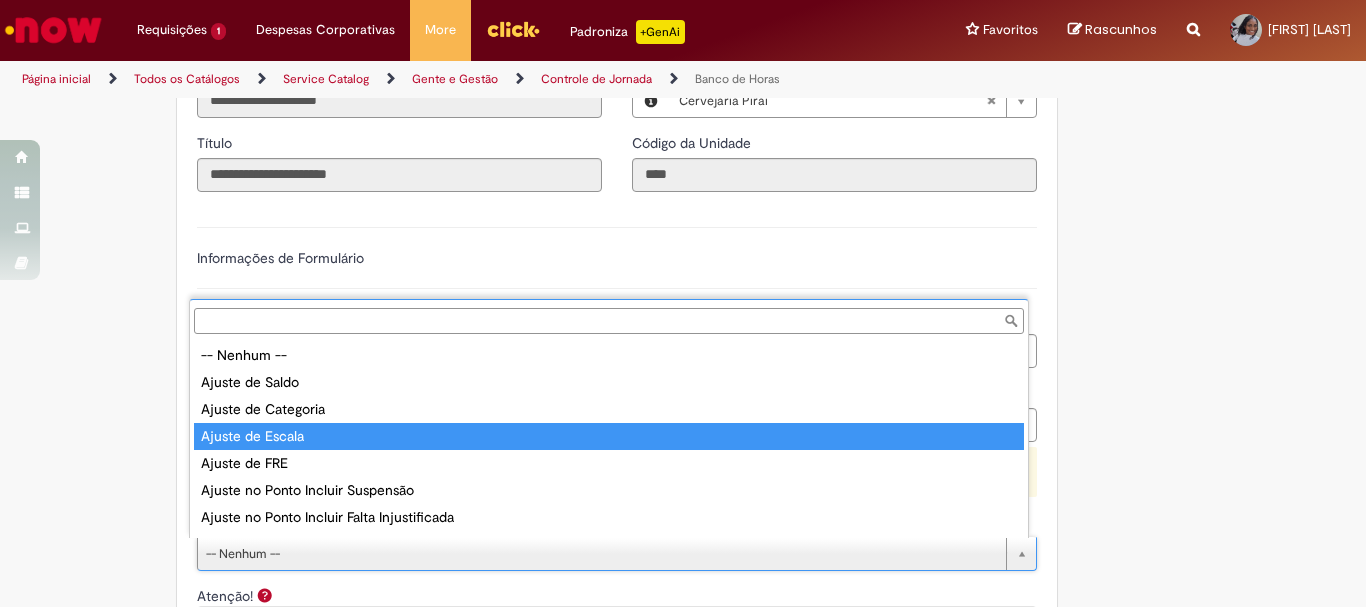 scroll, scrollTop: 105, scrollLeft: 0, axis: vertical 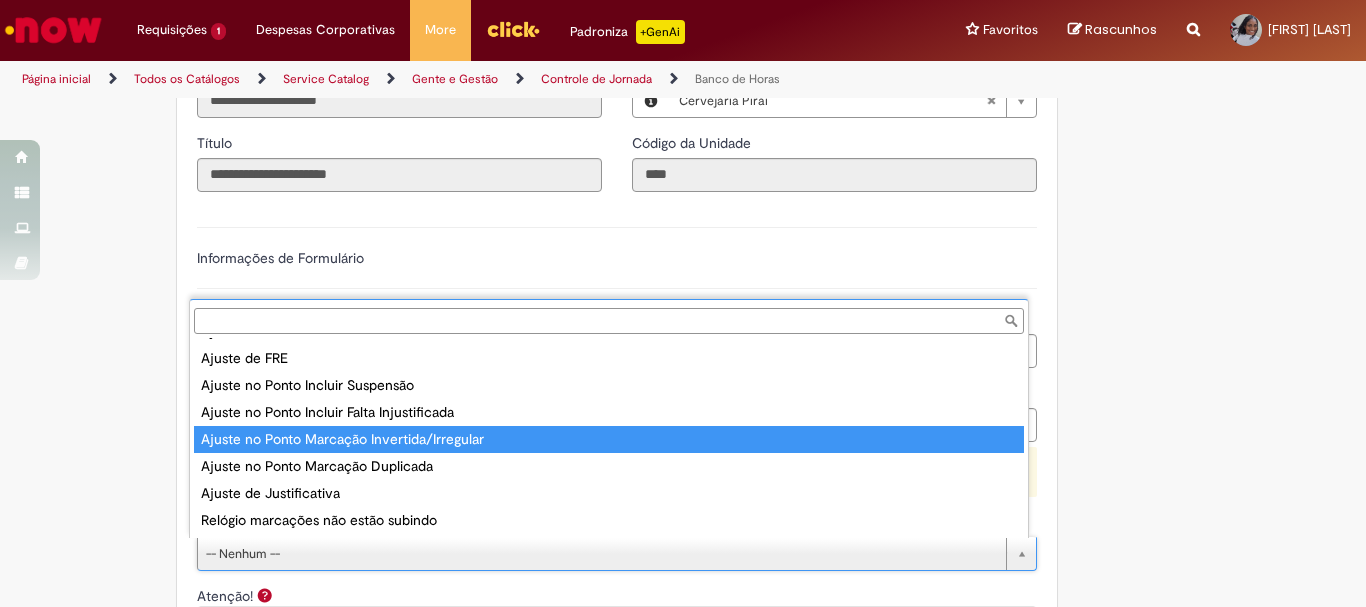 type on "**********" 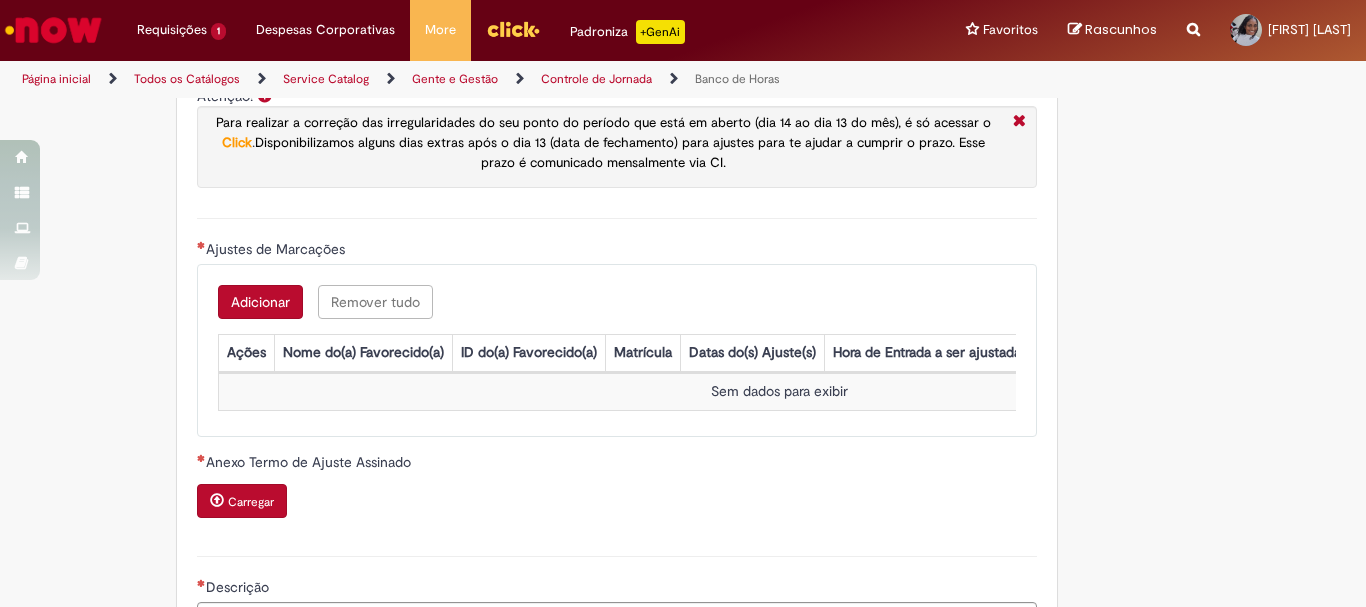 scroll, scrollTop: 1468, scrollLeft: 0, axis: vertical 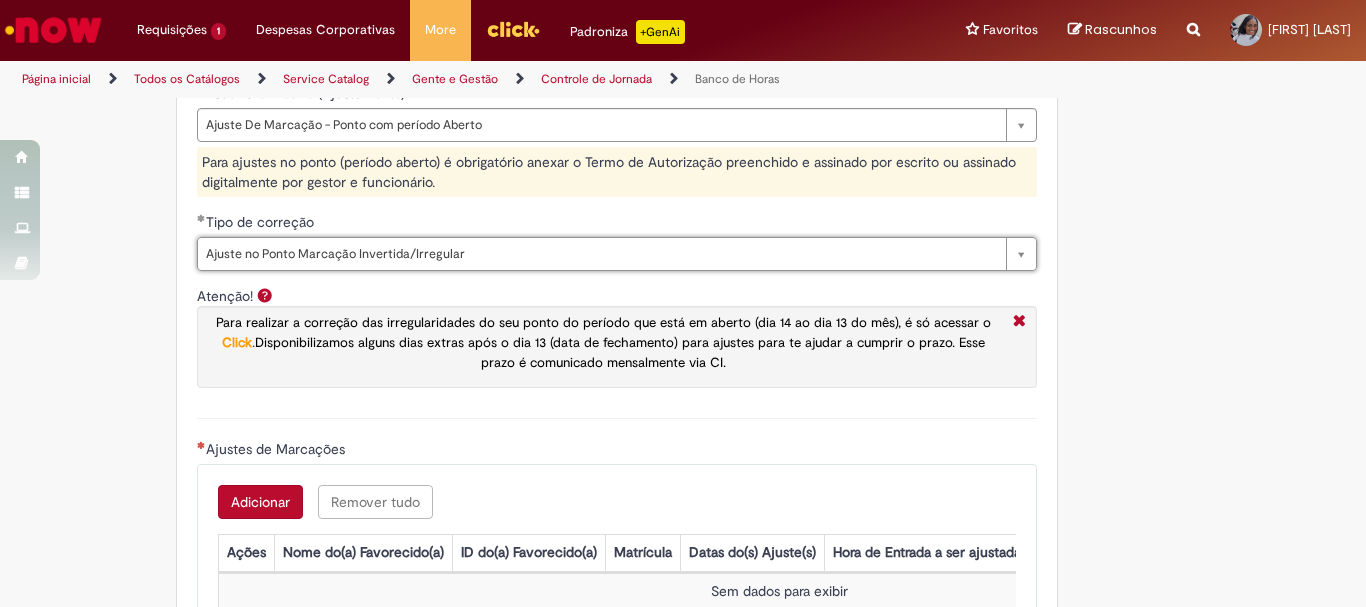 click on "Adicionar" at bounding box center (260, 502) 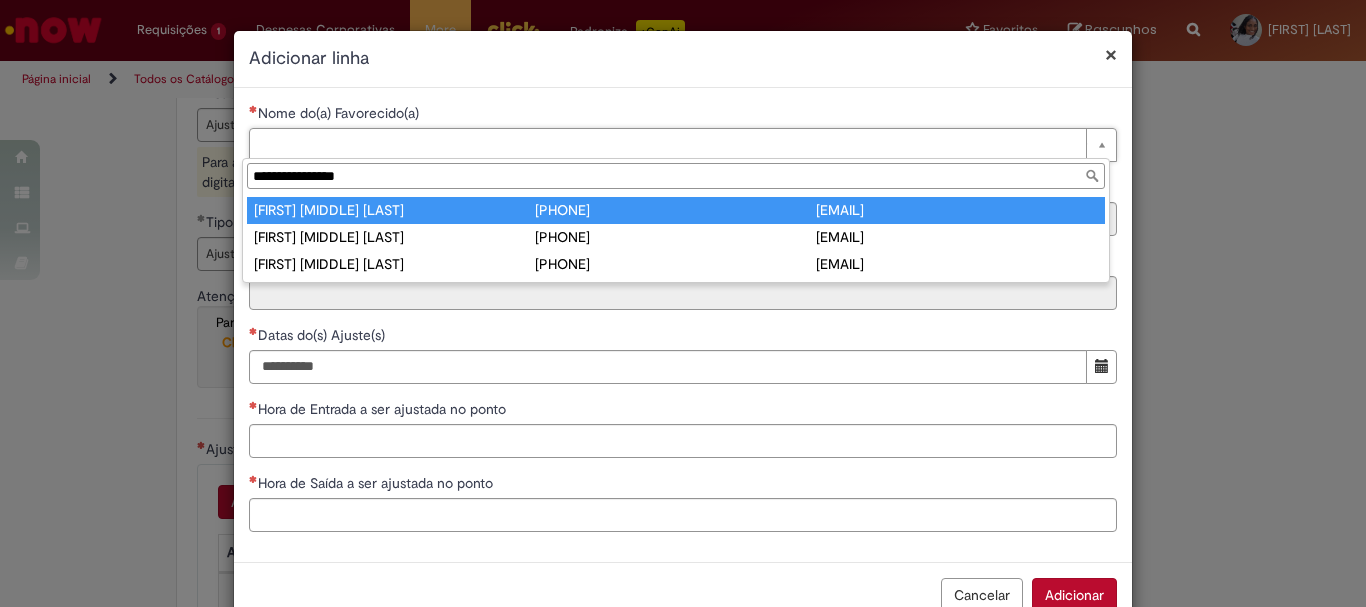 type on "**********" 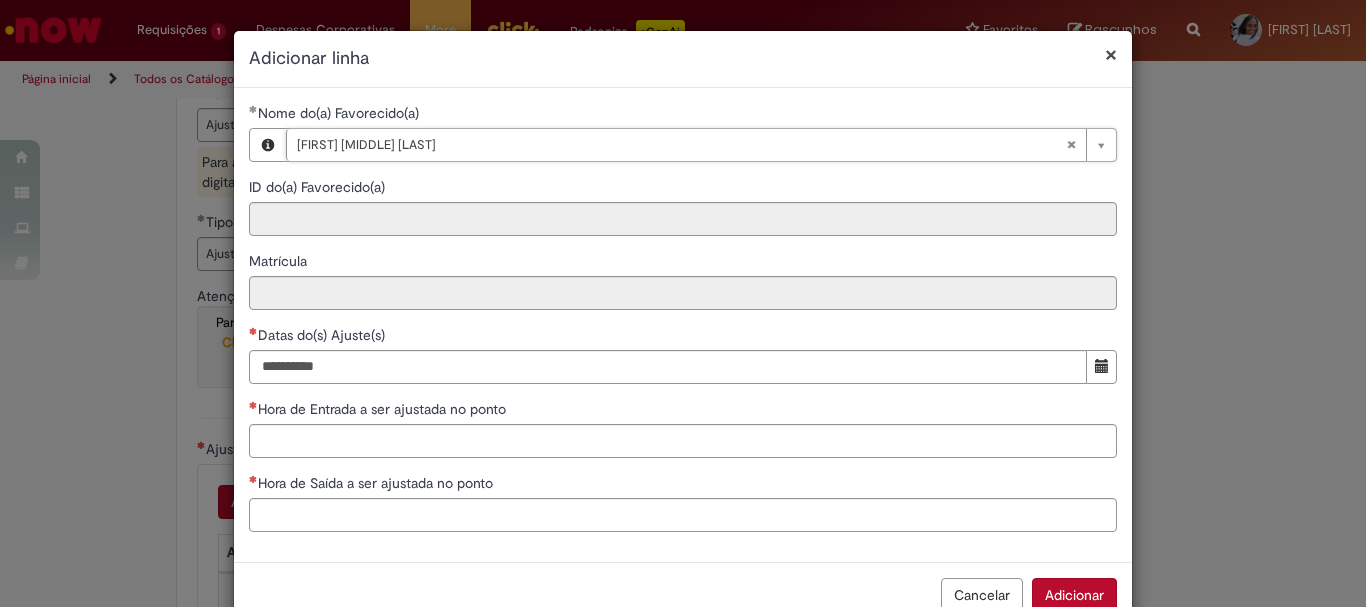 type on "********" 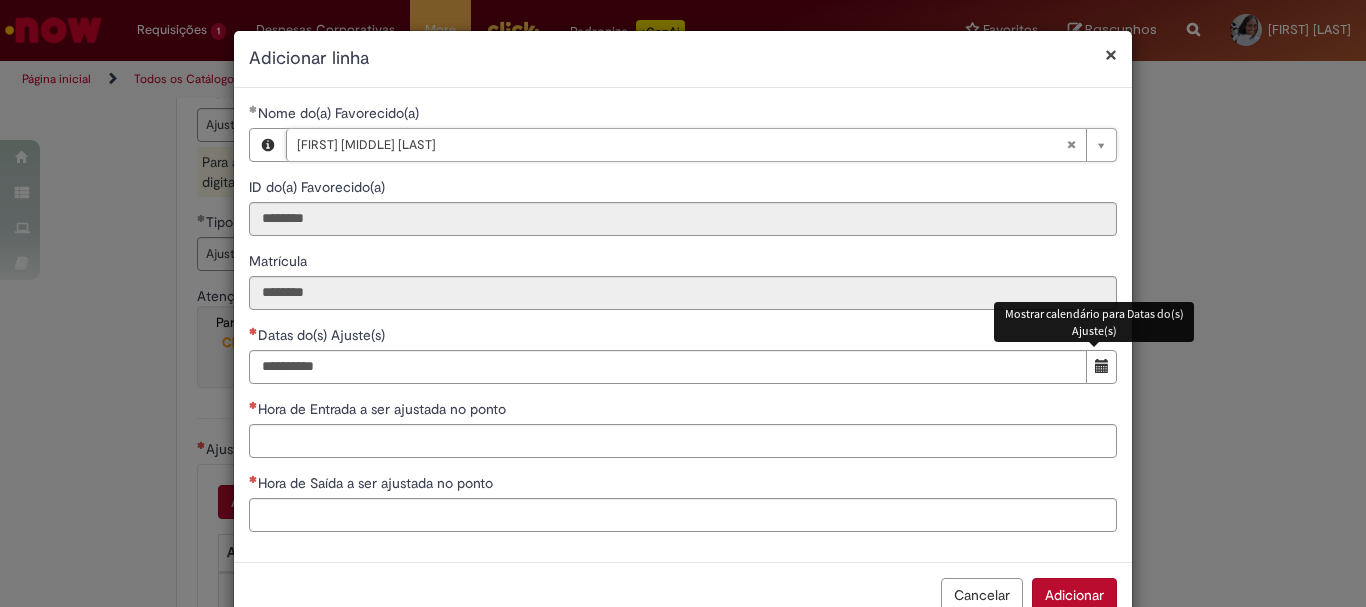 click at bounding box center (1102, 366) 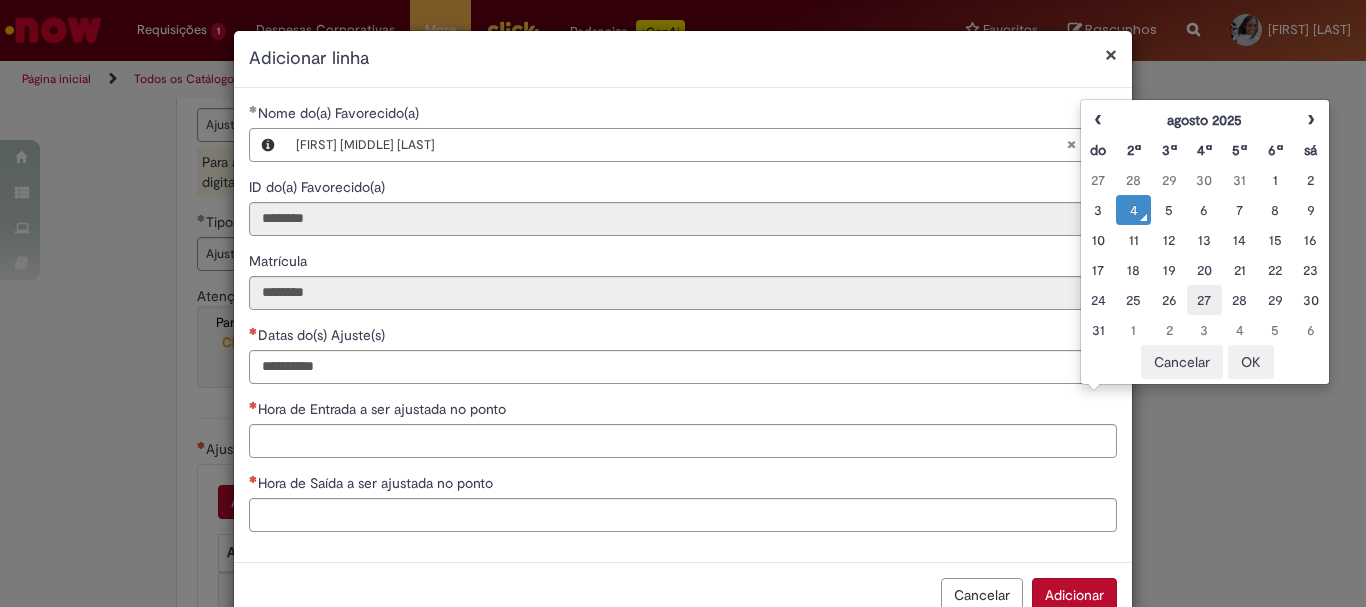 click on "27" at bounding box center [1204, 300] 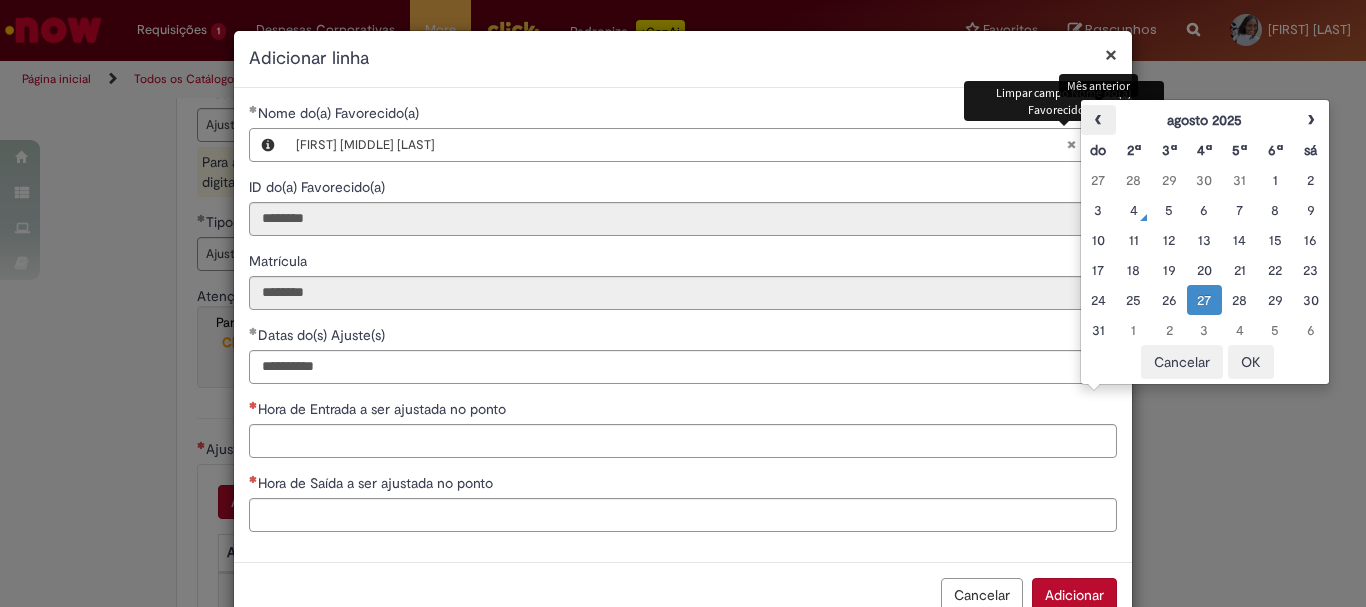 click on "‹" at bounding box center [1098, 120] 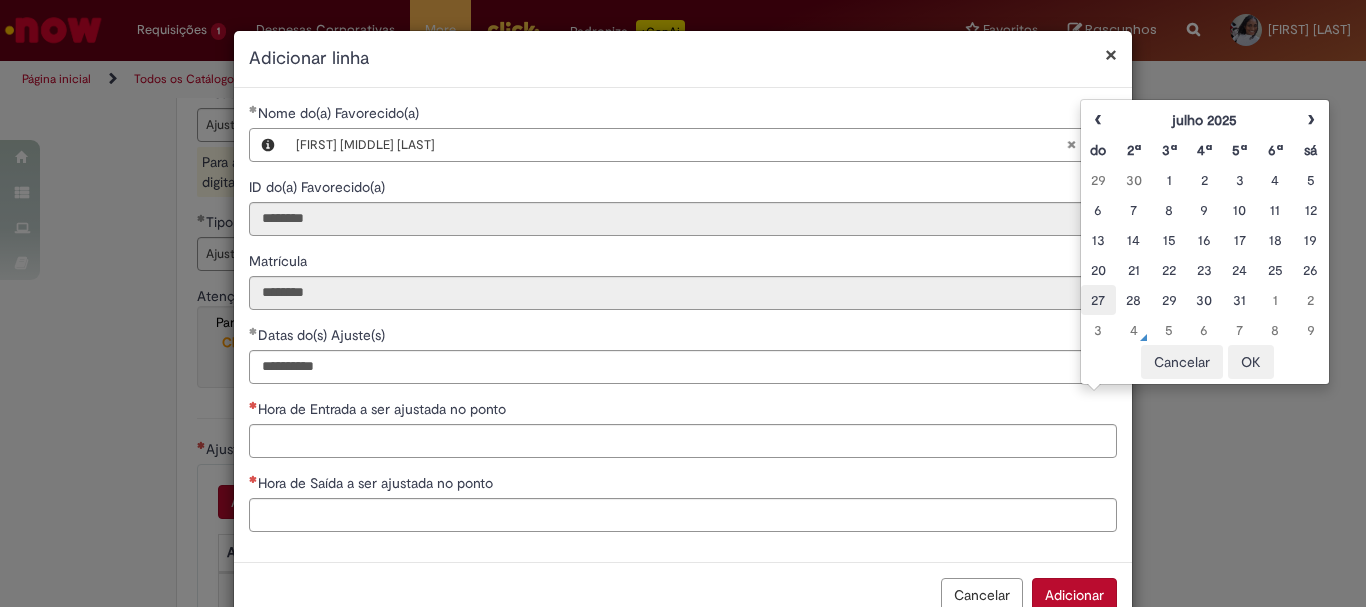 click on "27" at bounding box center [1098, 300] 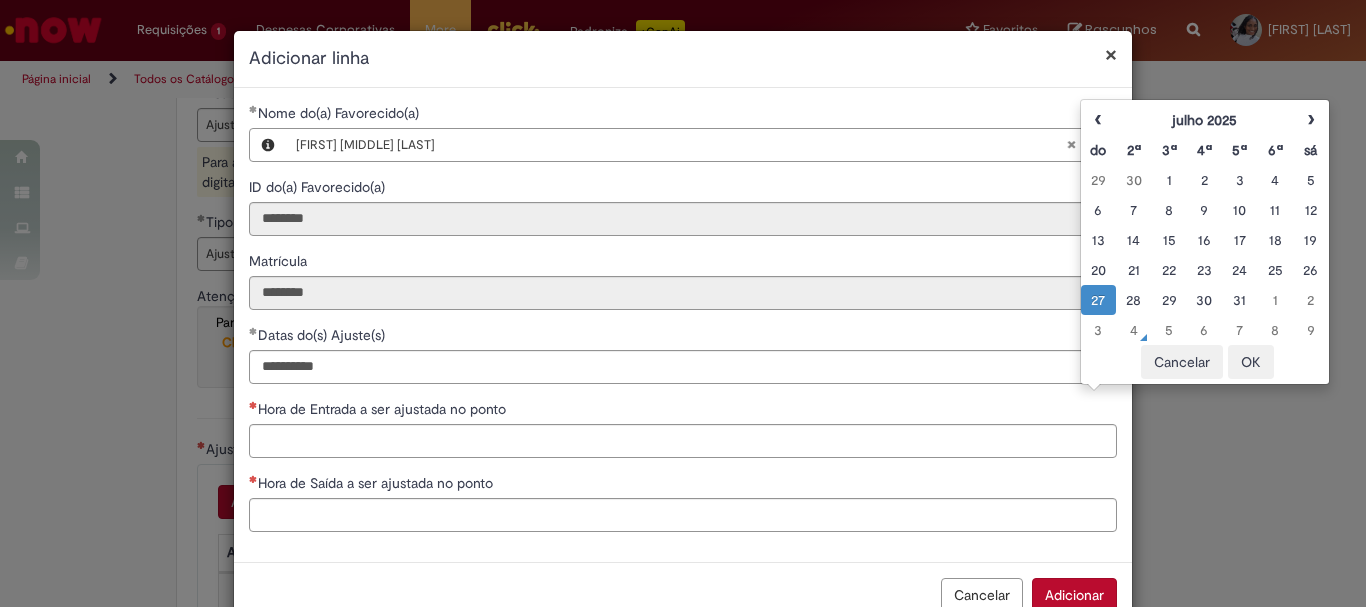 click on "OK" at bounding box center [1251, 362] 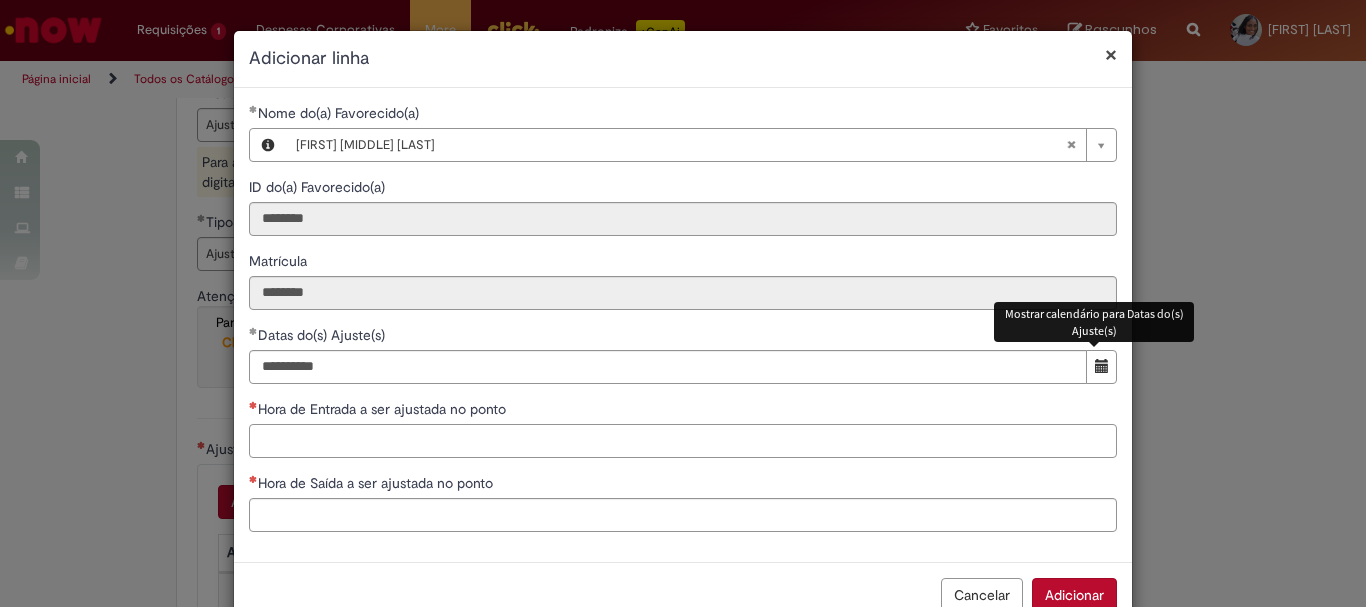 click on "Hora de Entrada a ser ajustada no ponto" at bounding box center [683, 441] 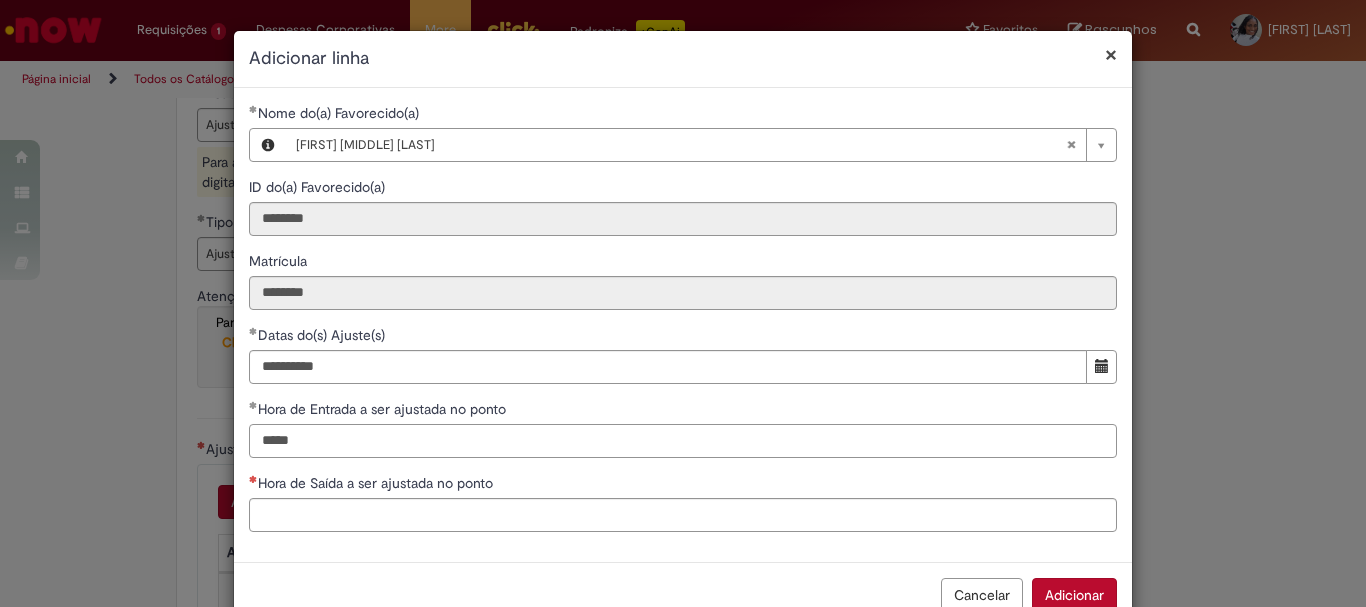 type on "*****" 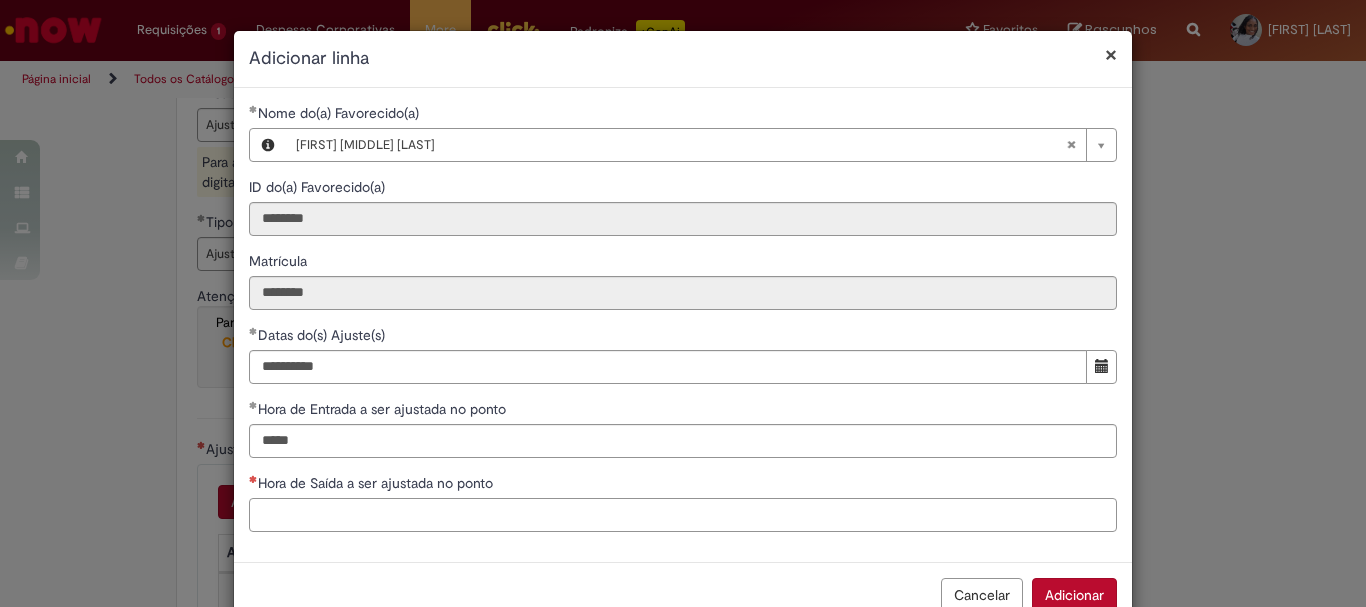 click on "Hora de Saída a ser ajustada no ponto" at bounding box center [683, 515] 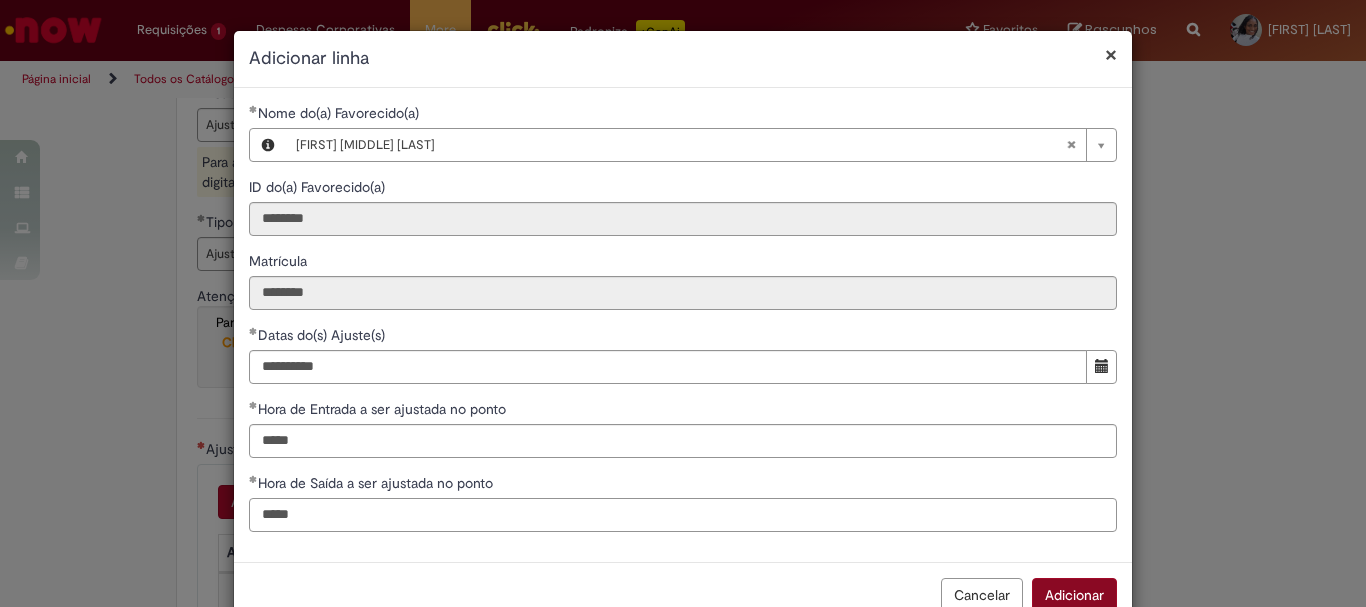 type on "*****" 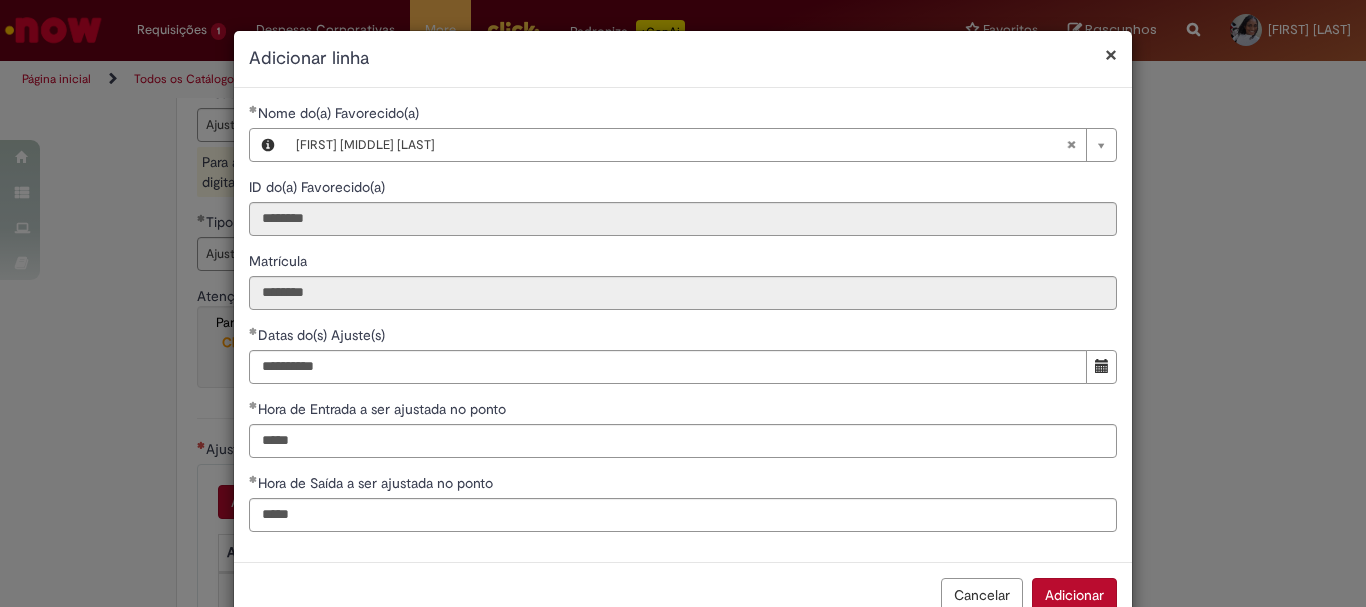 click on "Adicionar" at bounding box center [1074, 595] 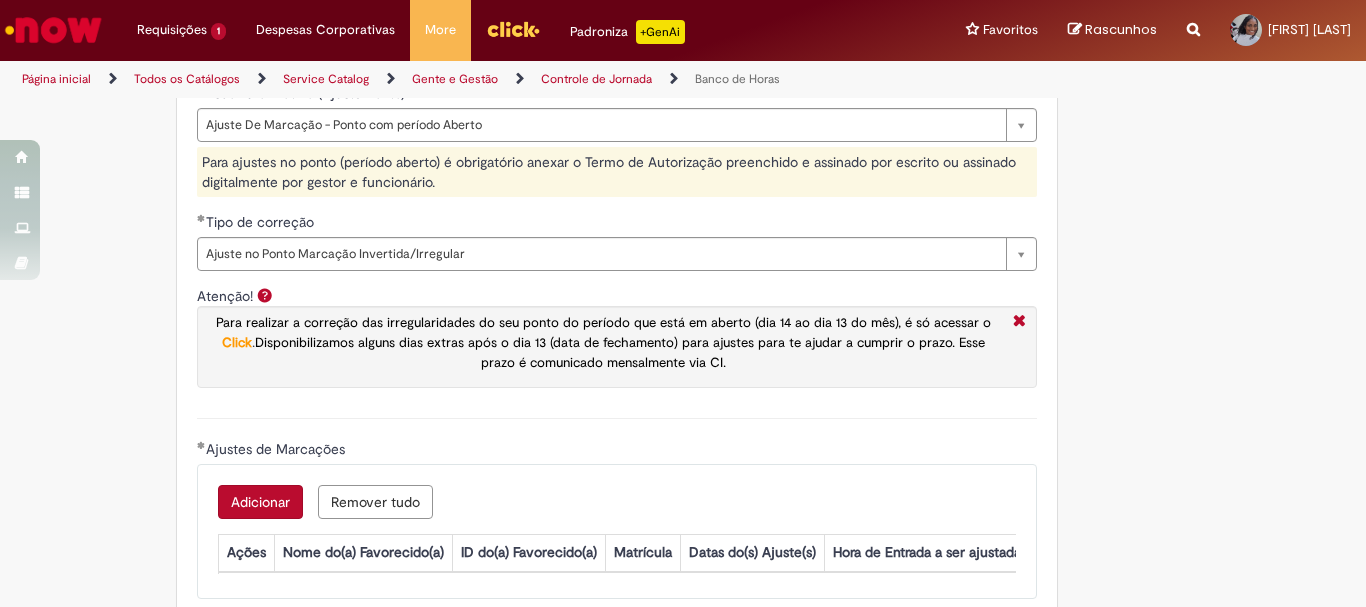 scroll, scrollTop: 5, scrollLeft: 0, axis: vertical 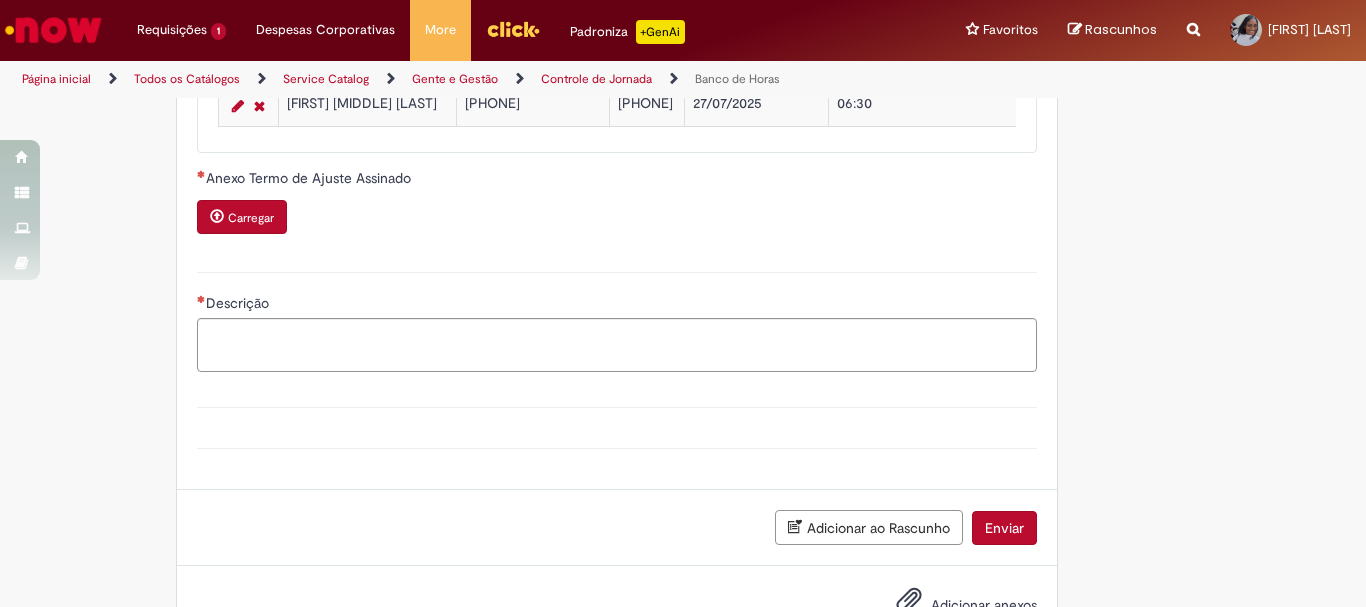 click on "Carregar" at bounding box center [251, 218] 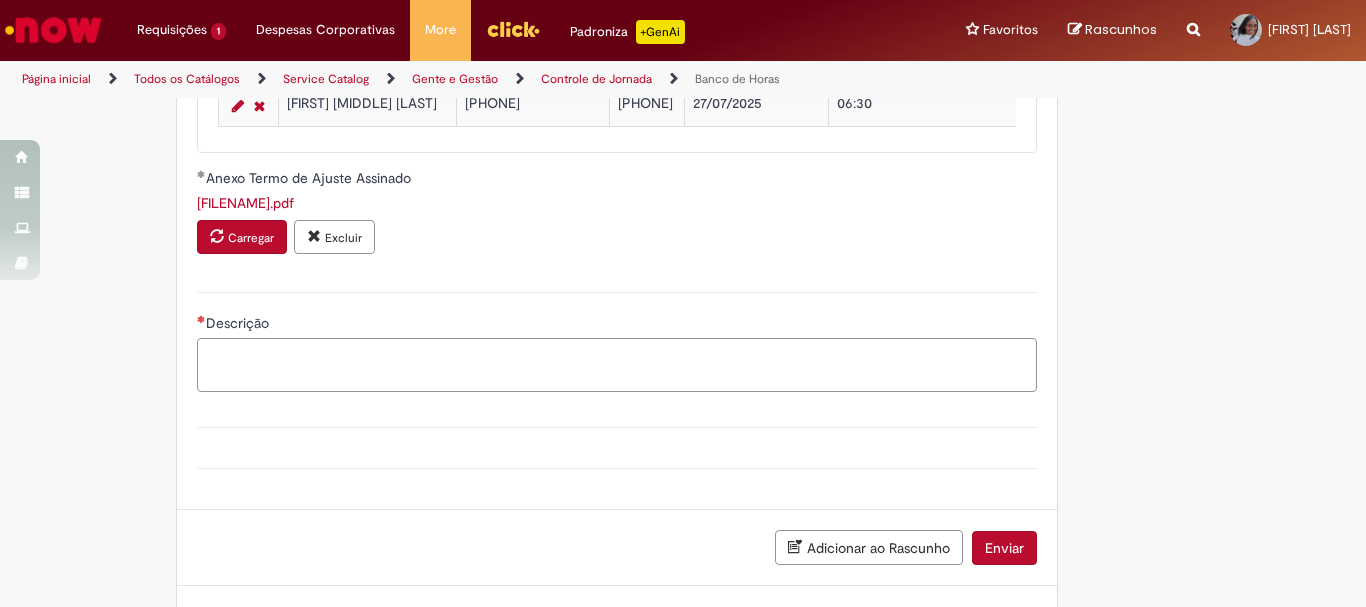 click on "Descrição" at bounding box center (617, 365) 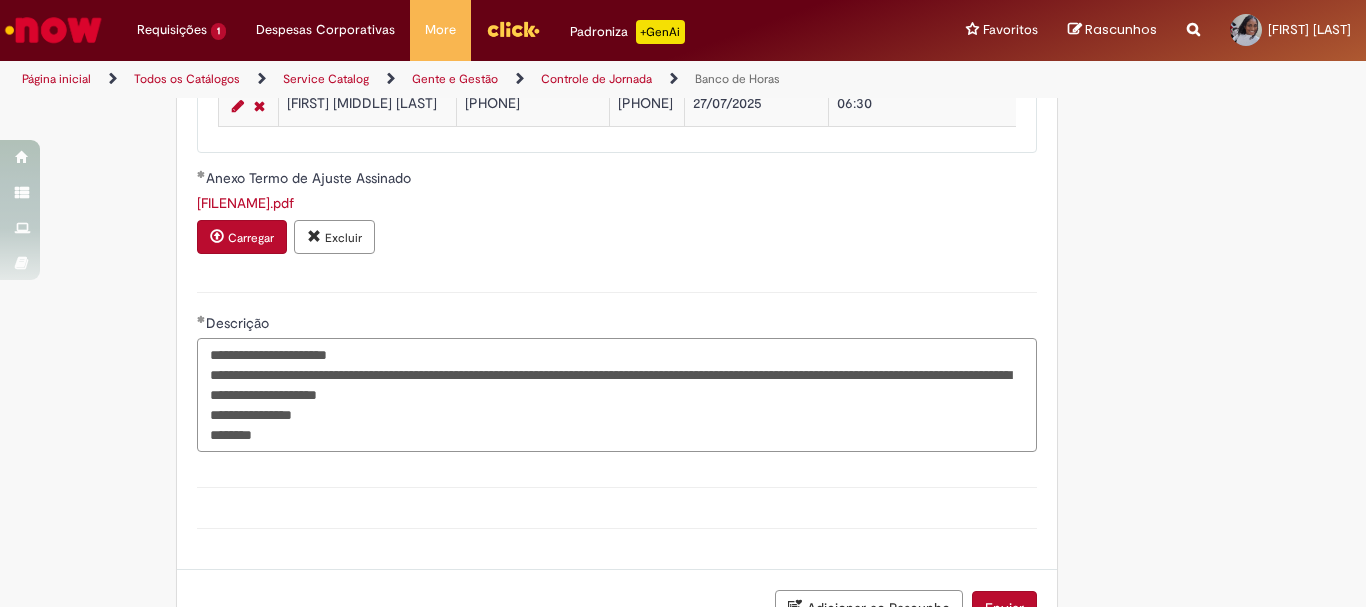 click on "**********" at bounding box center [617, 395] 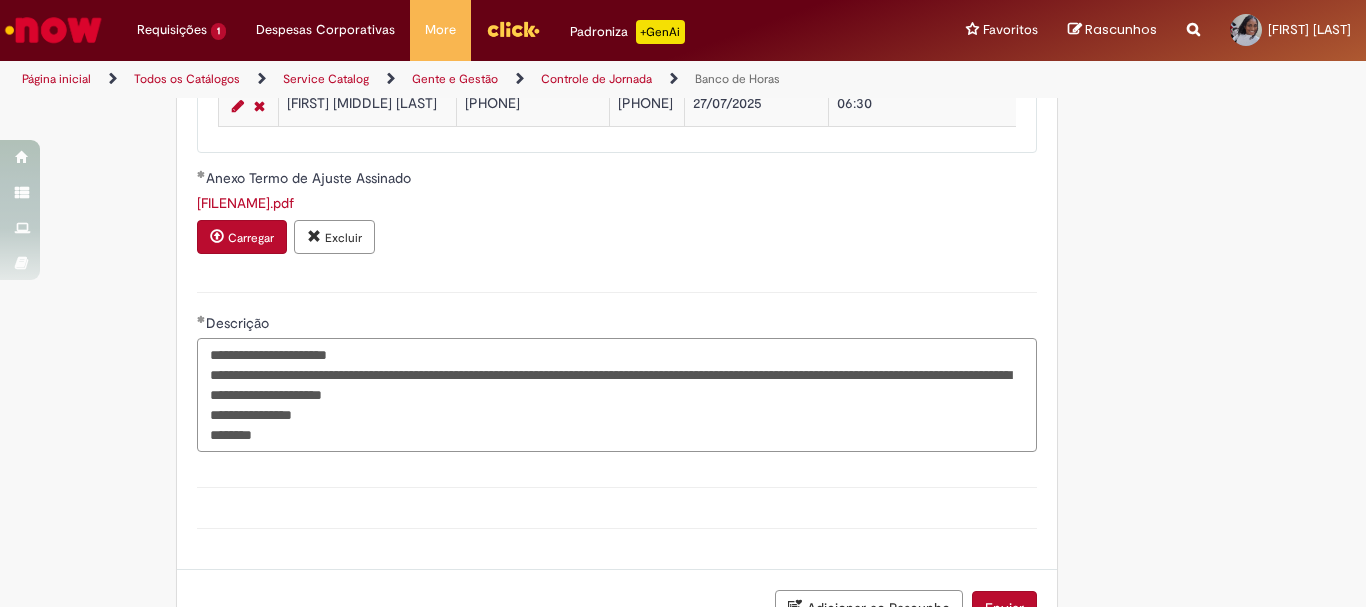 click on "**********" at bounding box center [617, 395] 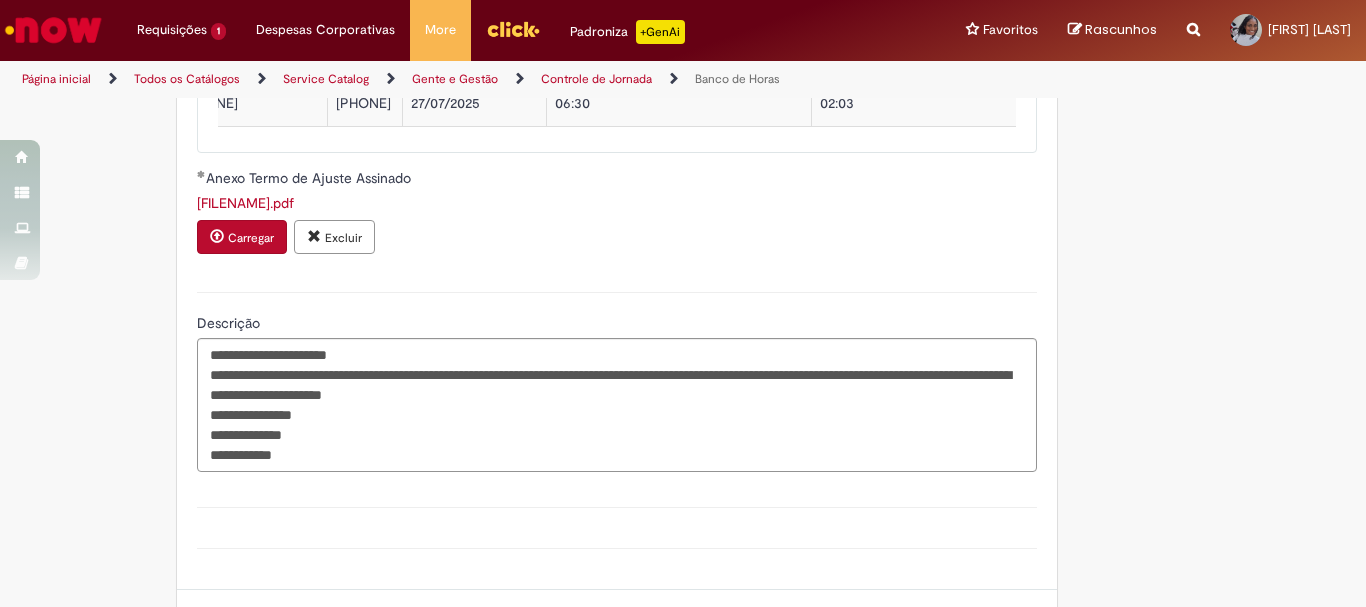 scroll, scrollTop: 0, scrollLeft: 334, axis: horizontal 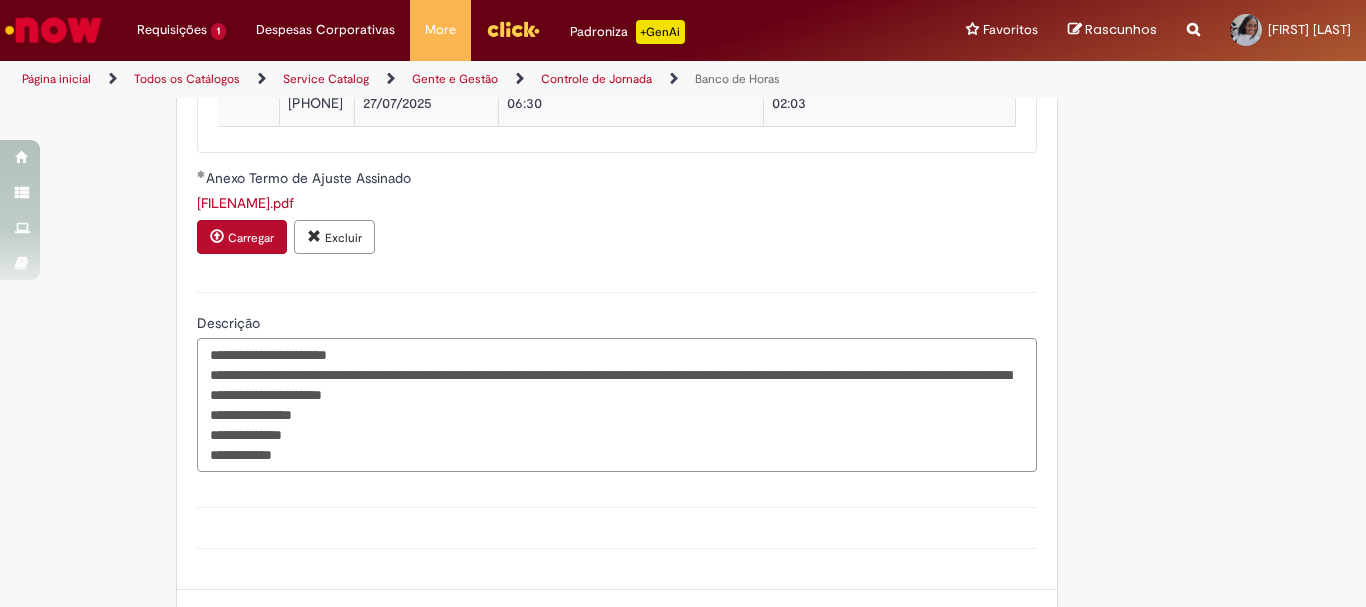 click on "**********" at bounding box center (617, 405) 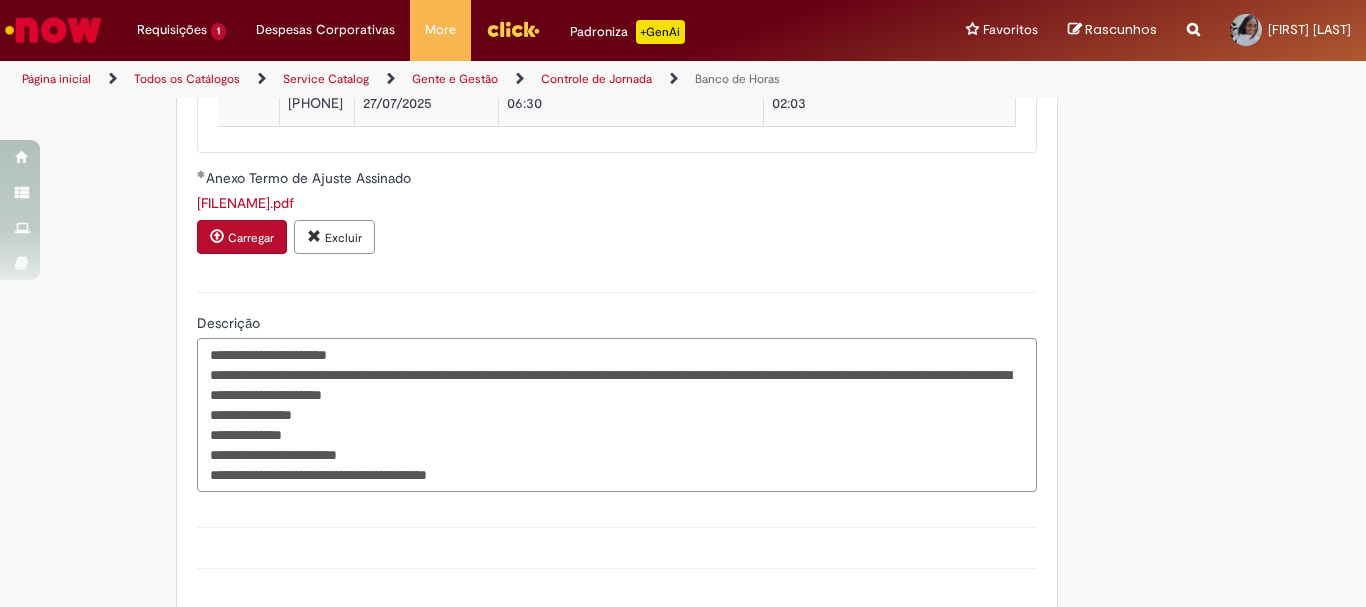 scroll, scrollTop: 2176, scrollLeft: 0, axis: vertical 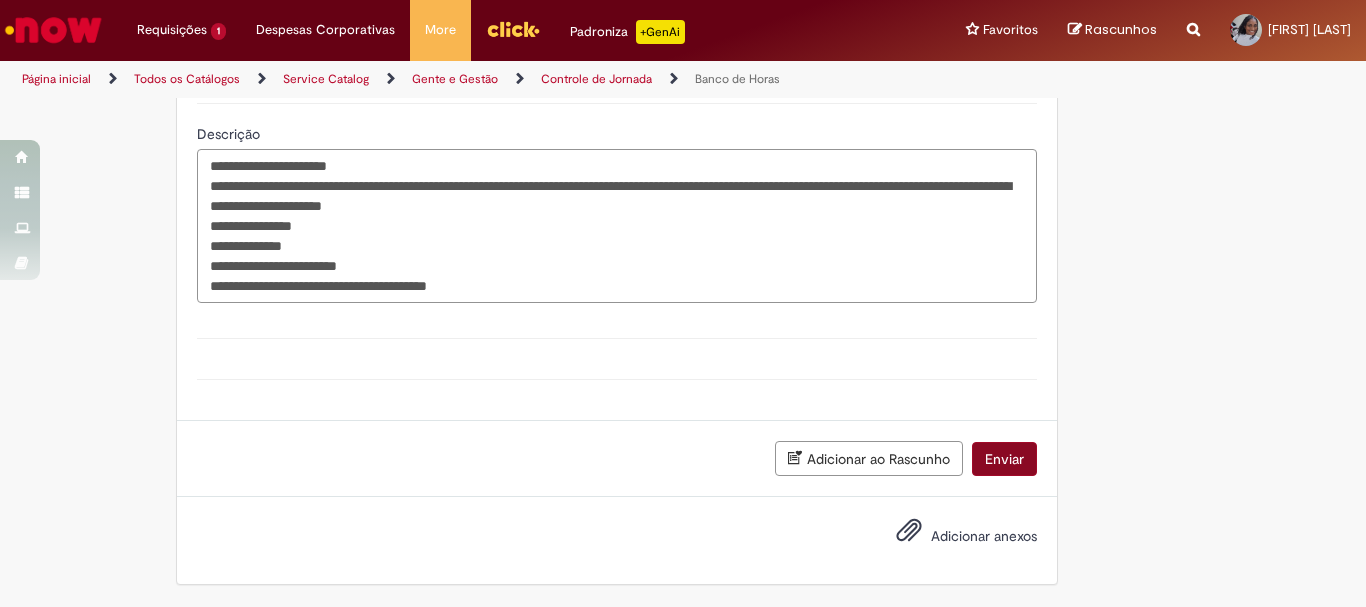 type on "**********" 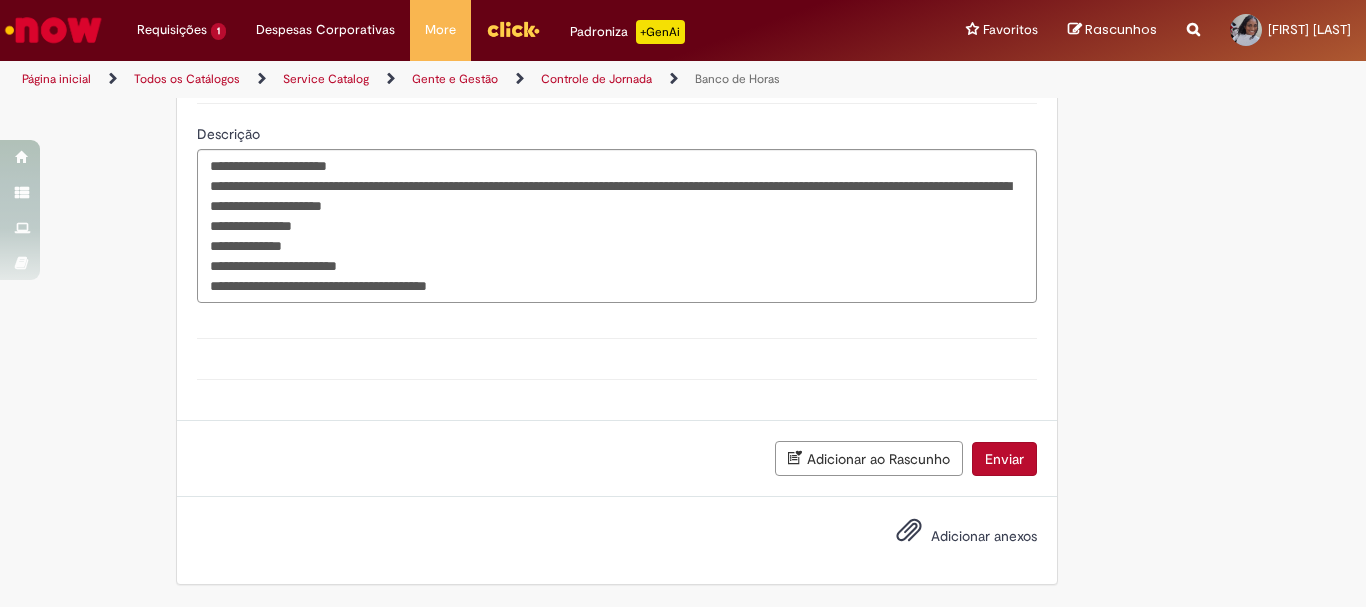click on "Enviar" at bounding box center (1004, 459) 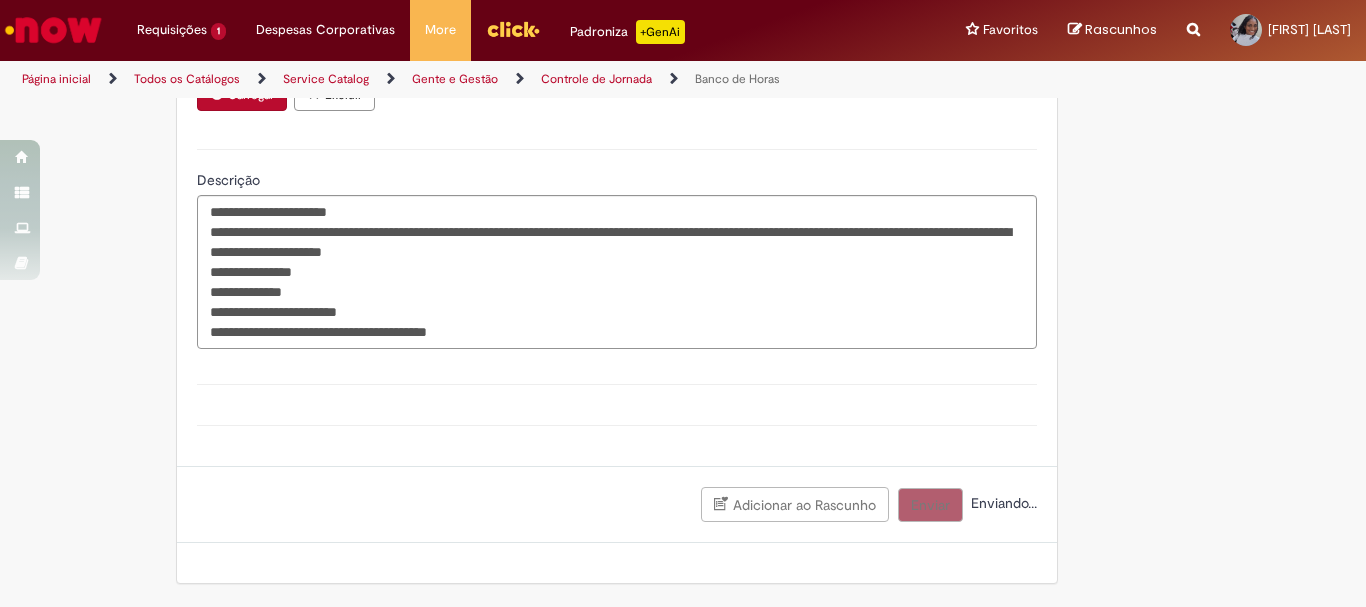 scroll, scrollTop: 2130, scrollLeft: 0, axis: vertical 